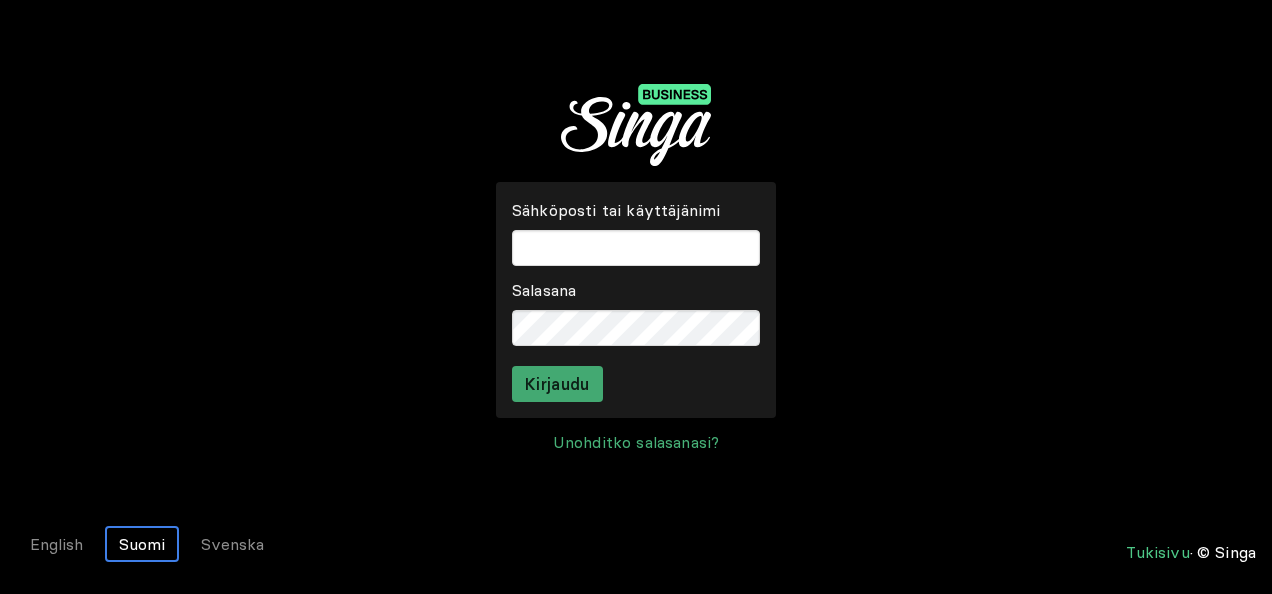 scroll, scrollTop: 0, scrollLeft: 0, axis: both 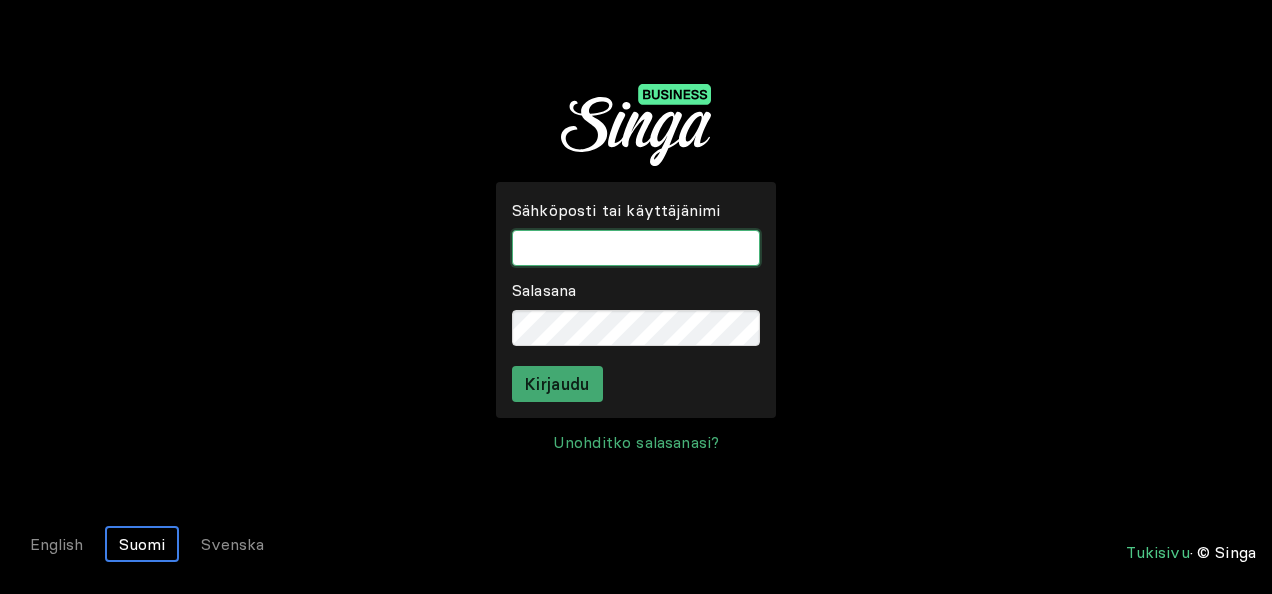 type on "[EMAIL]" 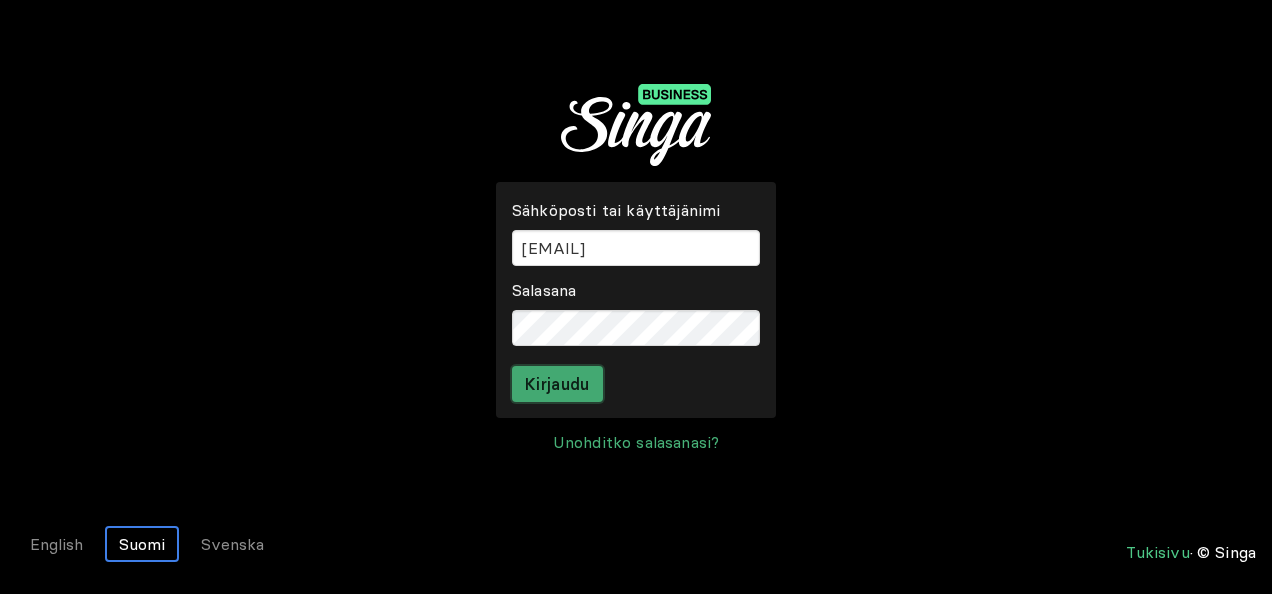 click on "Kirjaudu" at bounding box center (557, 384) 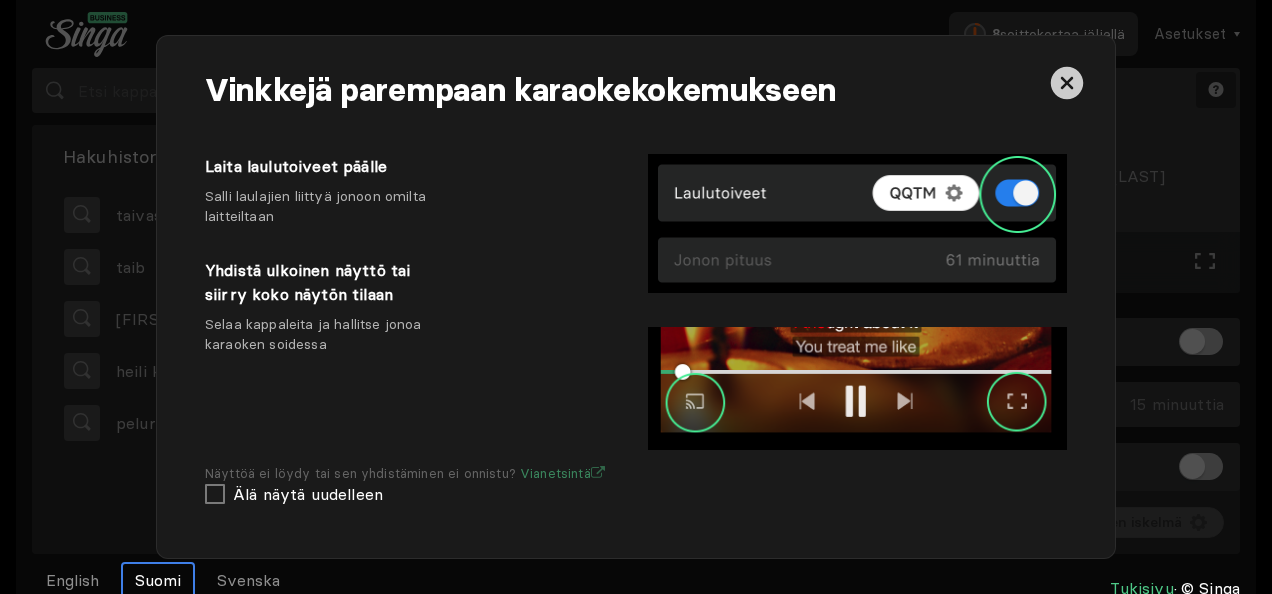 click at bounding box center (1040, 76) 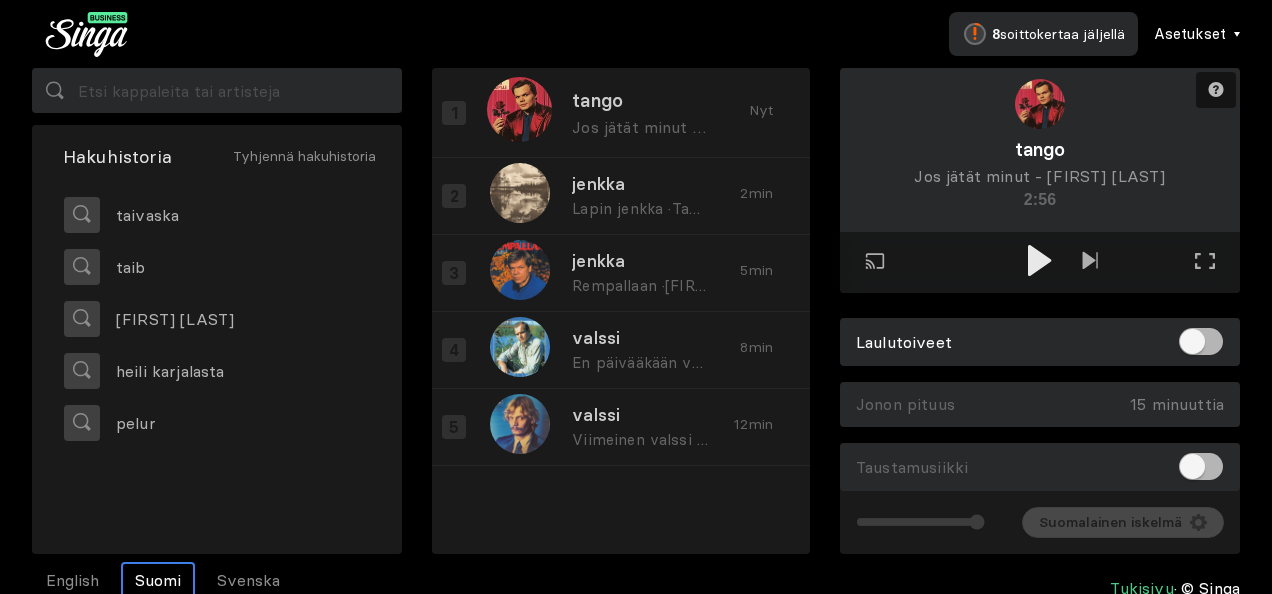 click on "Asetukset" at bounding box center [1190, 34] 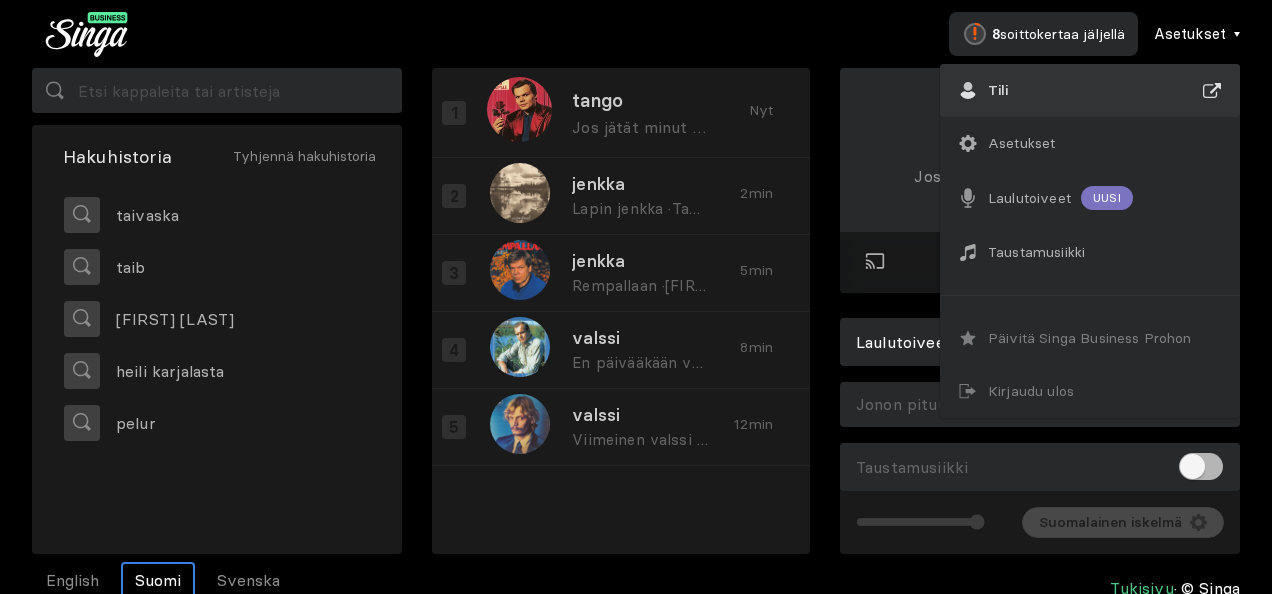 click on "Tili" at bounding box center [1090, 90] 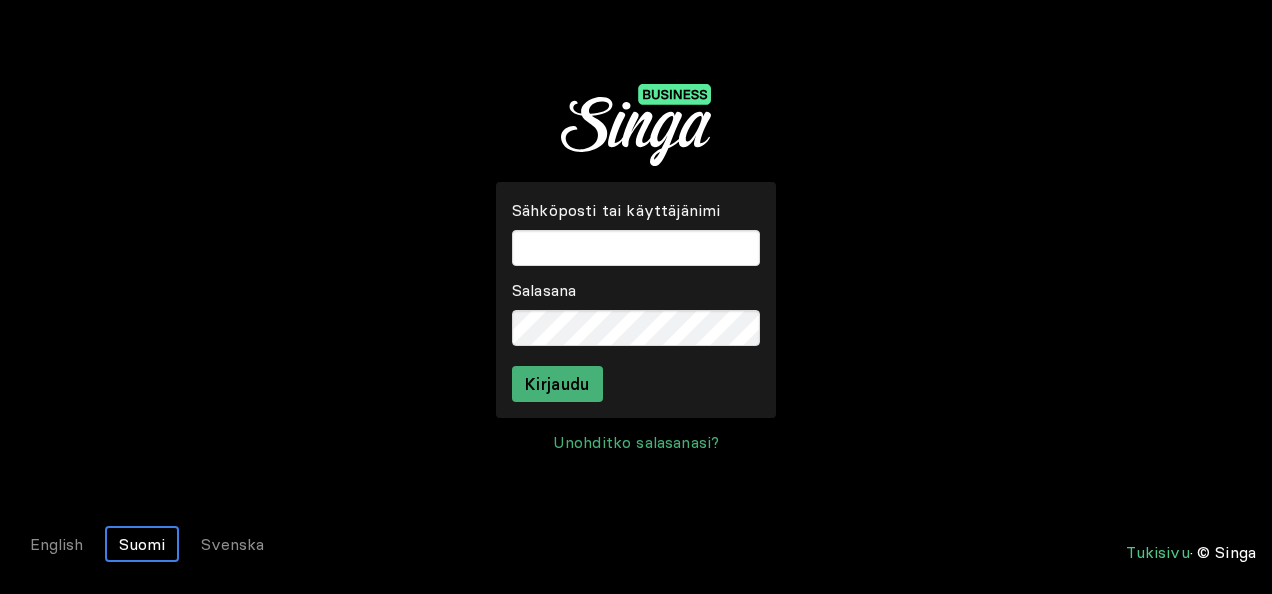 scroll, scrollTop: 0, scrollLeft: 0, axis: both 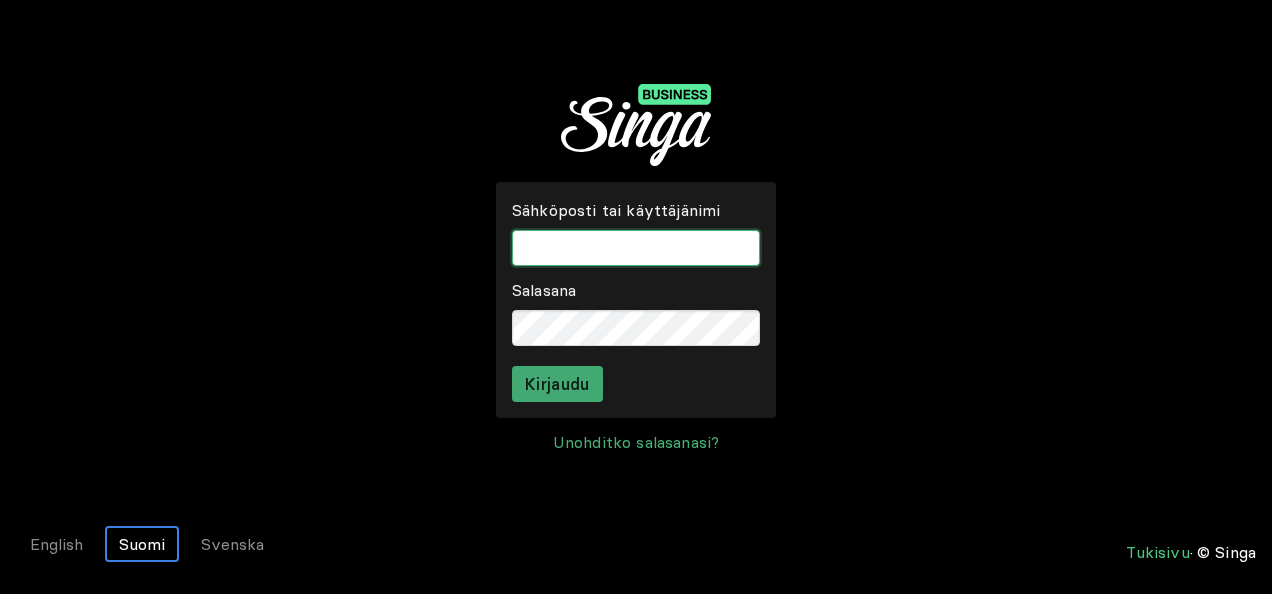 type on "[EMAIL]" 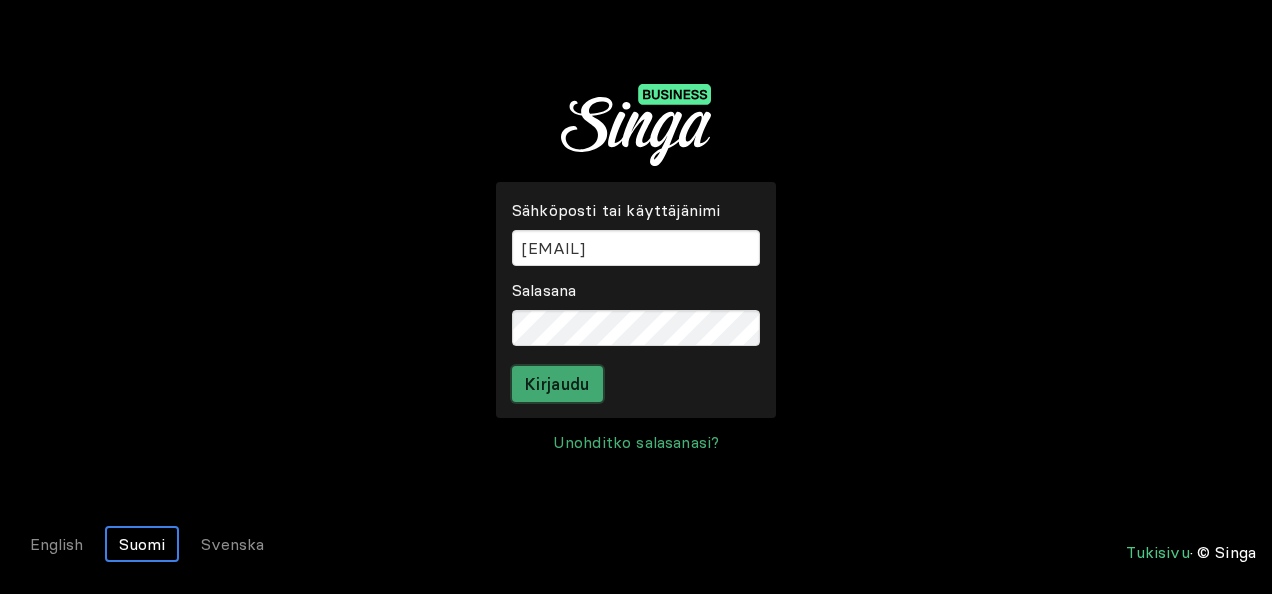 click on "Kirjaudu" at bounding box center (557, 384) 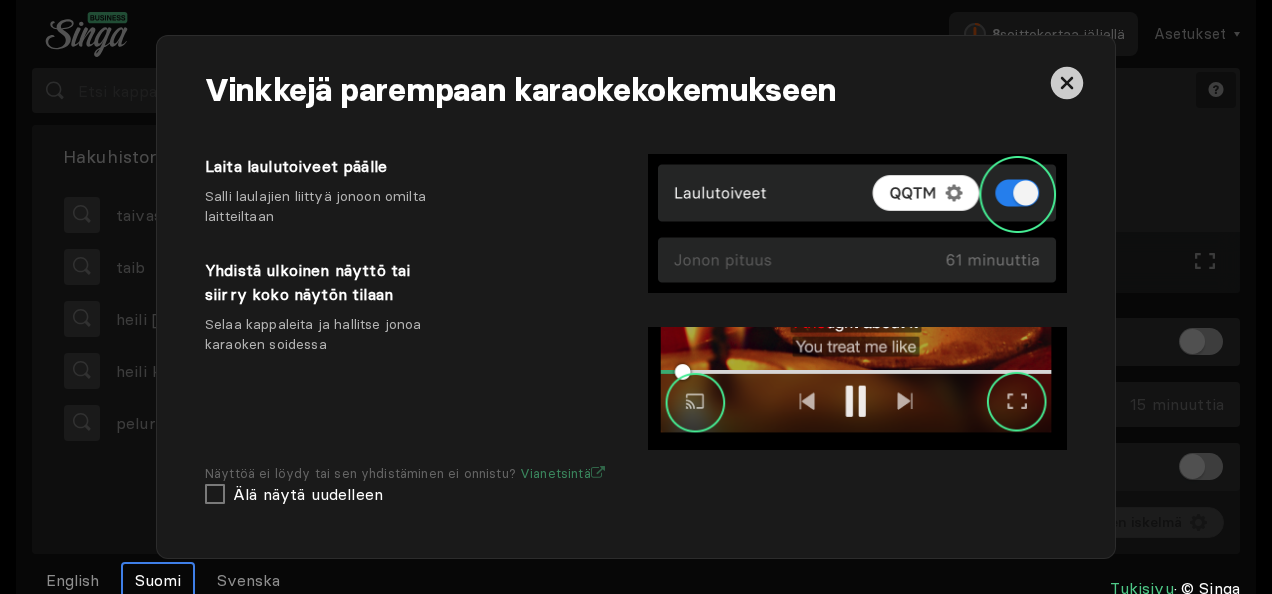 click at bounding box center (1067, 83) 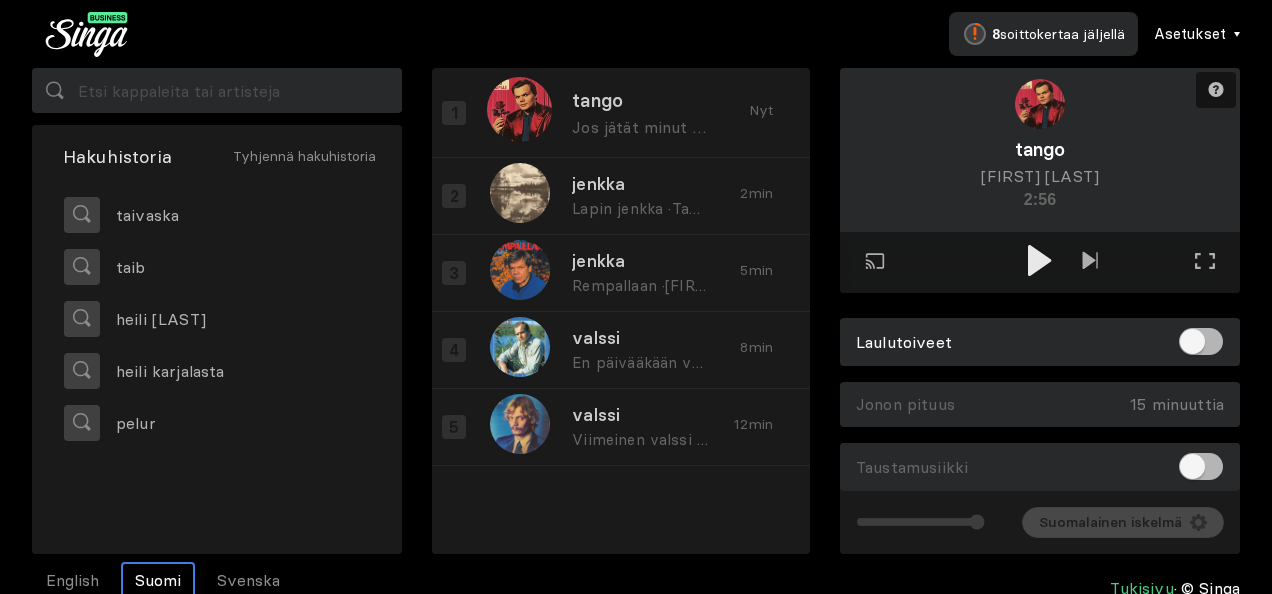 click on "Asetukset" at bounding box center [1197, 34] 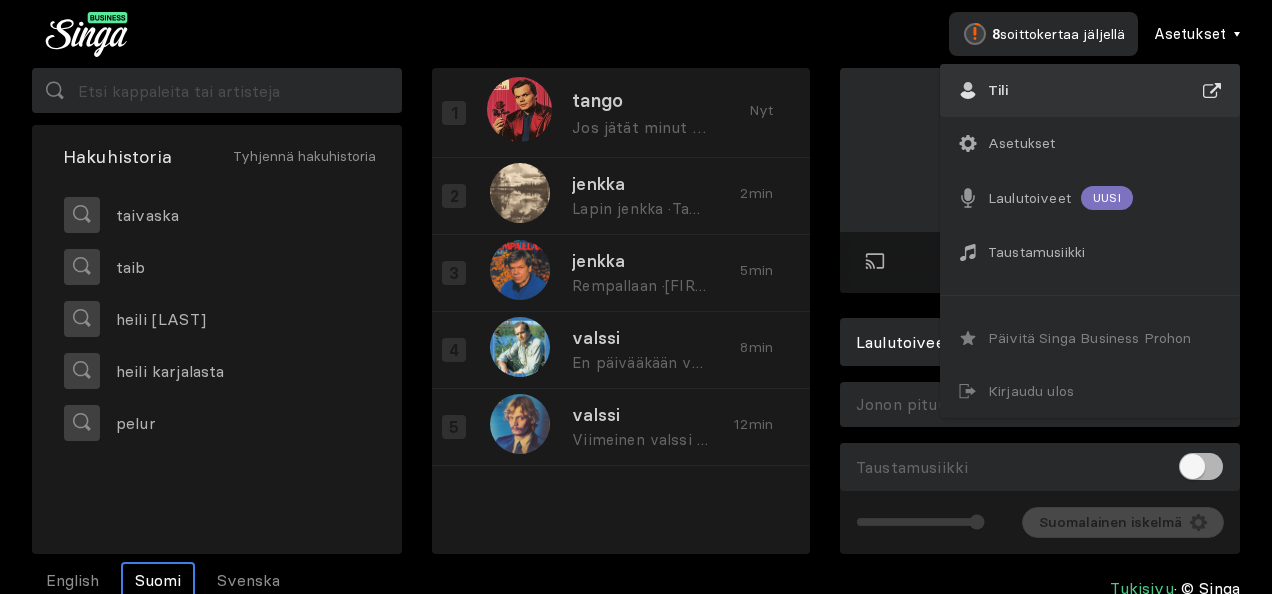 click on "Tili" at bounding box center (1090, 90) 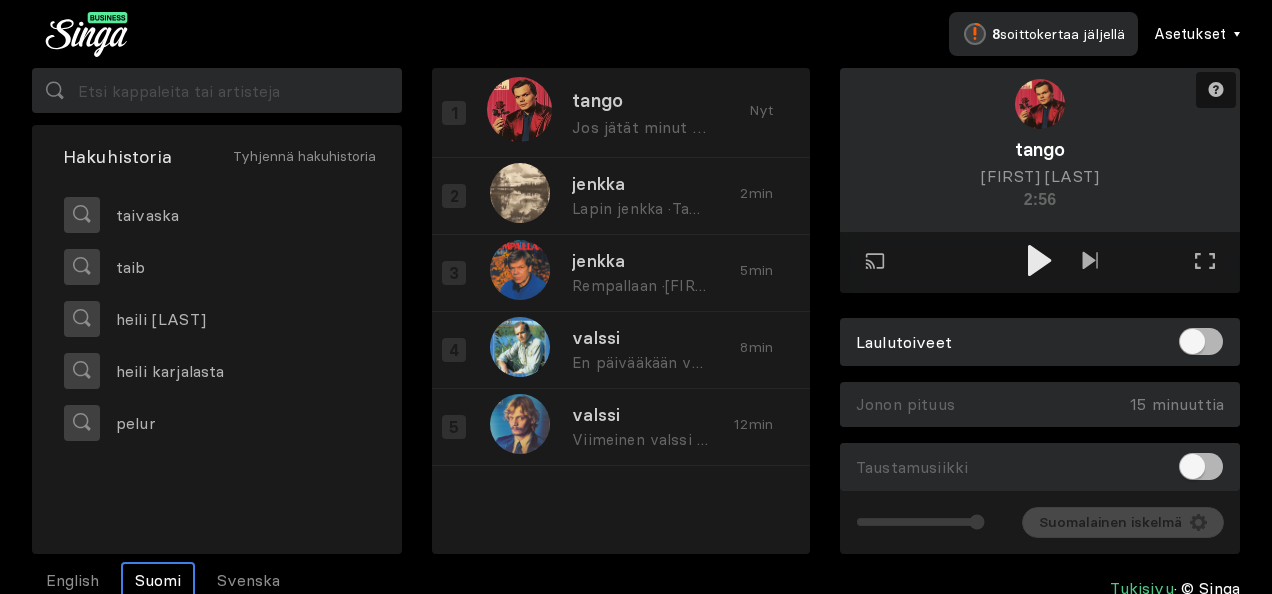 click on "Asetukset" at bounding box center (1190, 34) 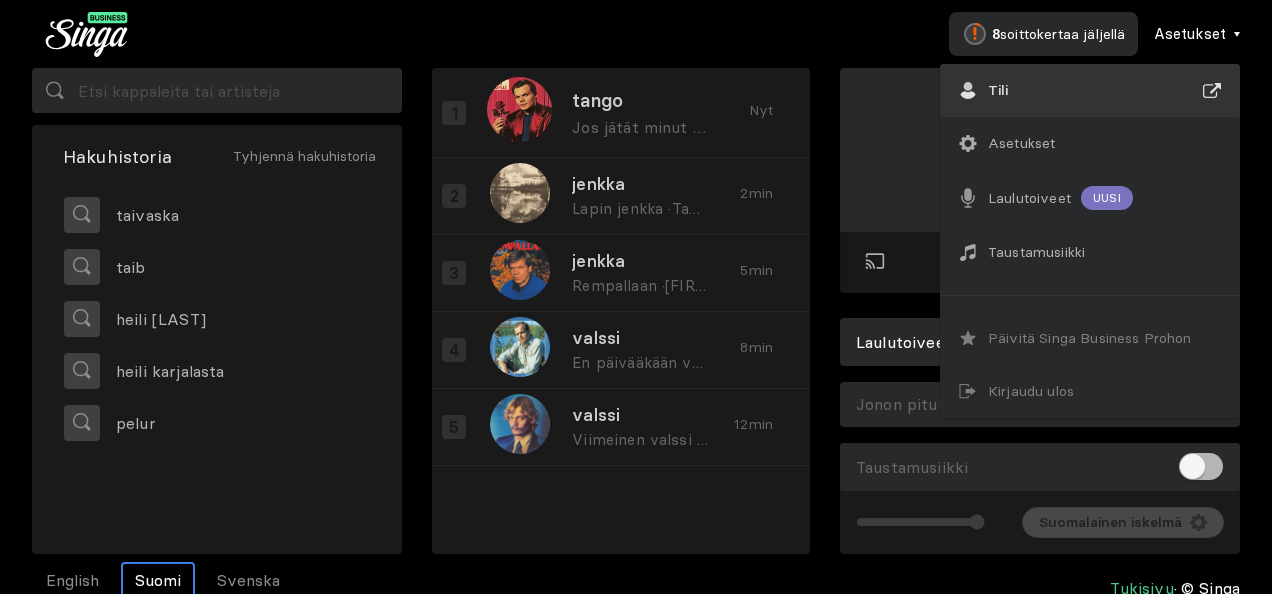 click on "Tili" at bounding box center (1090, 90) 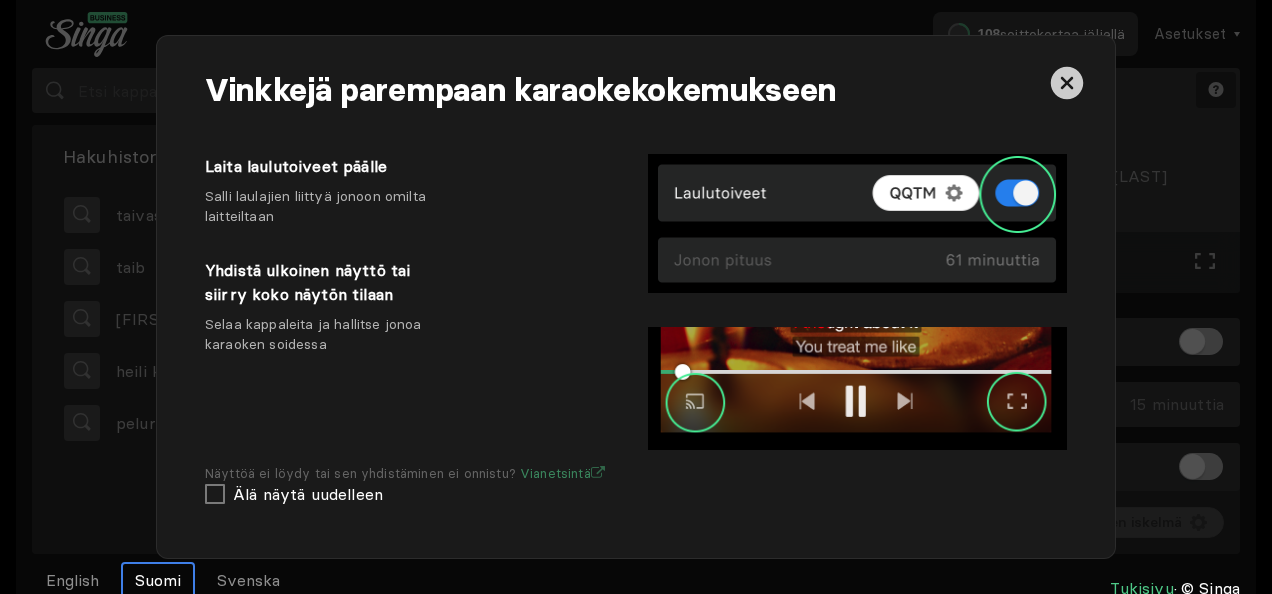 scroll, scrollTop: 0, scrollLeft: 0, axis: both 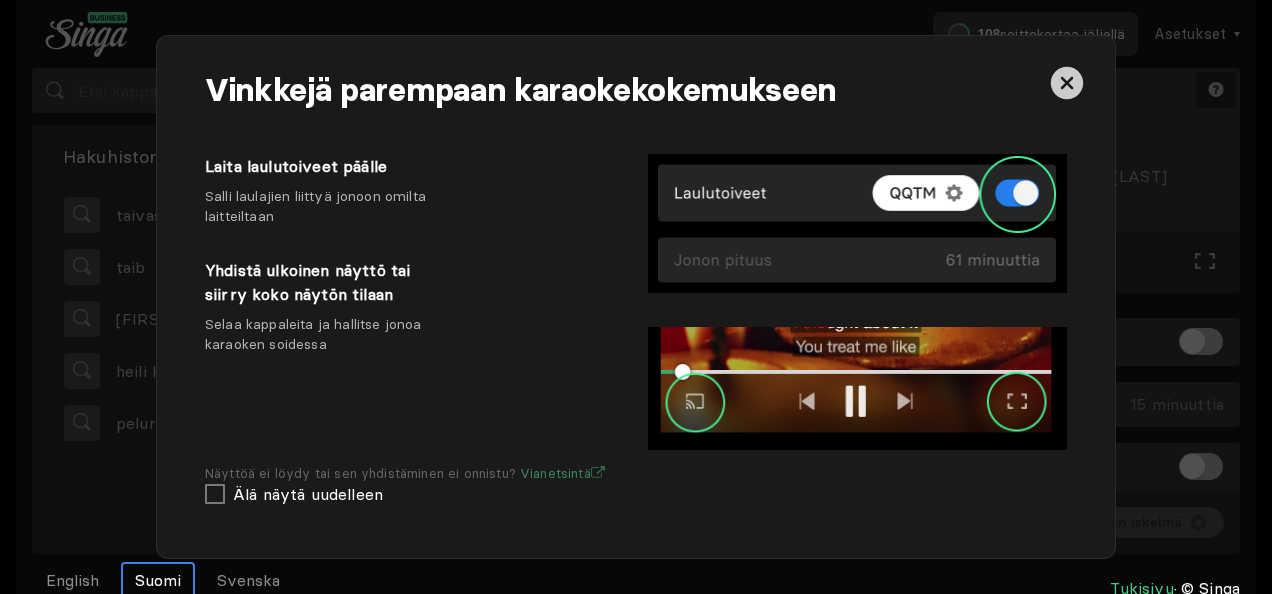 click at bounding box center (1067, 83) 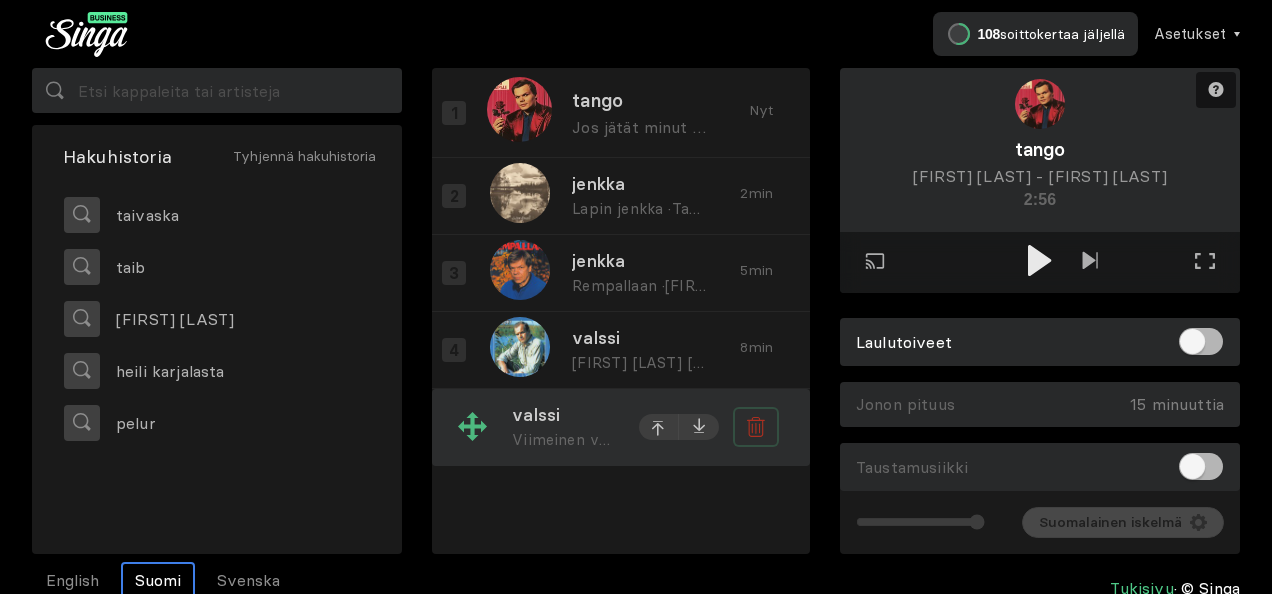 click at bounding box center [756, 427] 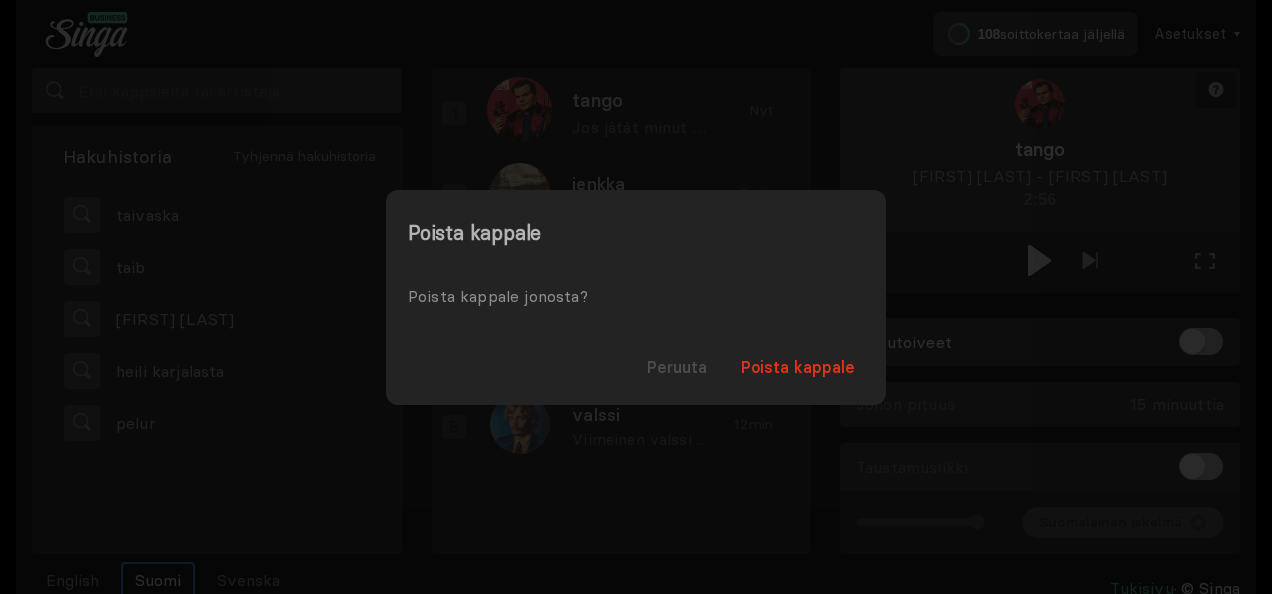click at bounding box center [636, 297] 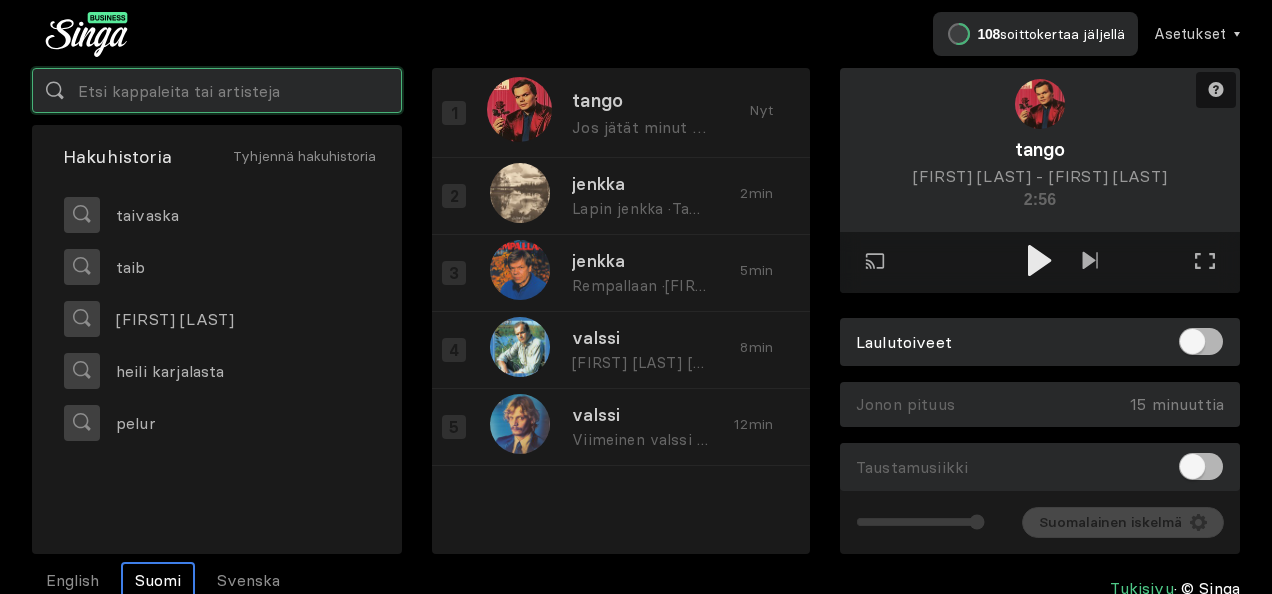 click at bounding box center [217, 90] 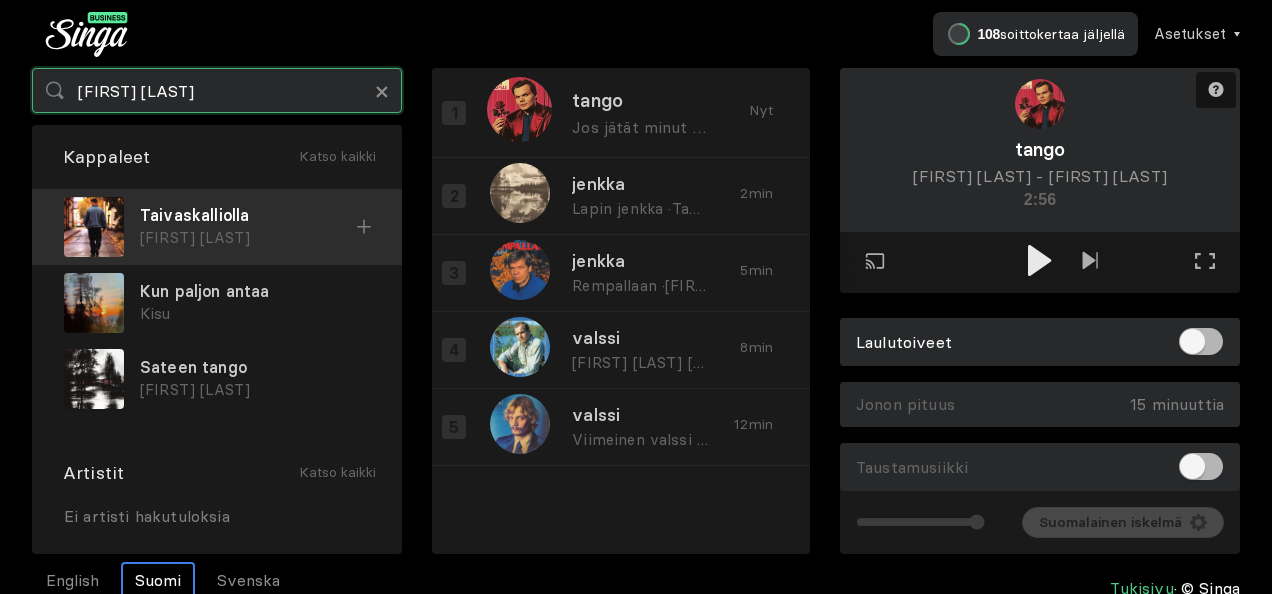type on "[FIRST] [LAST]" 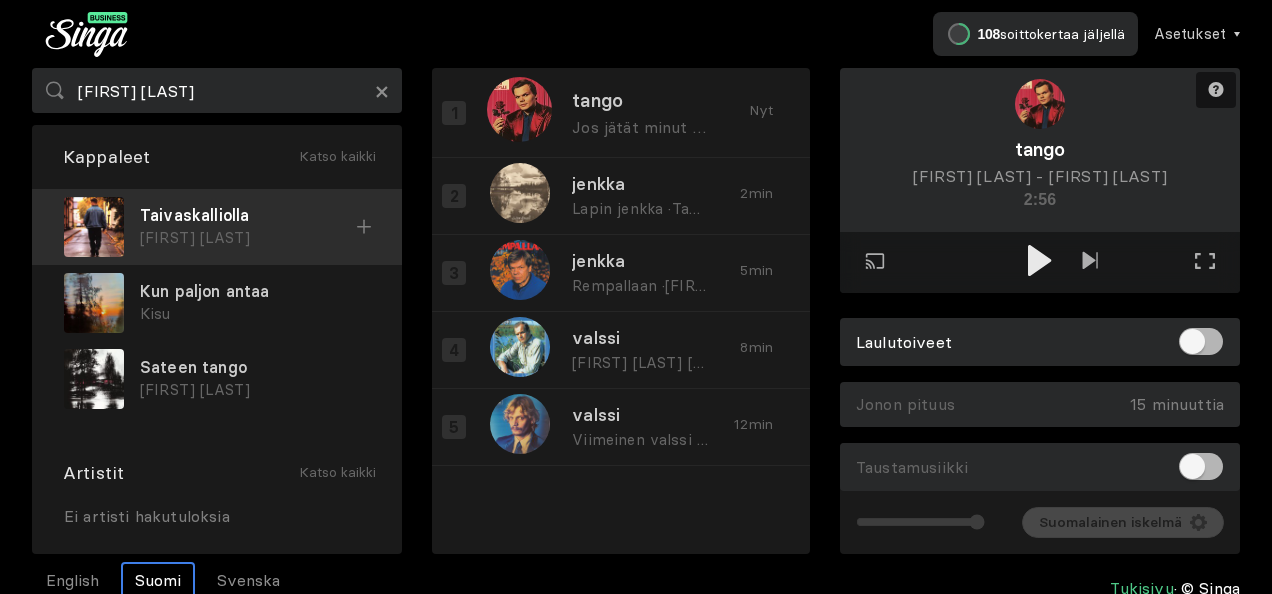 click at bounding box center (364, 227) 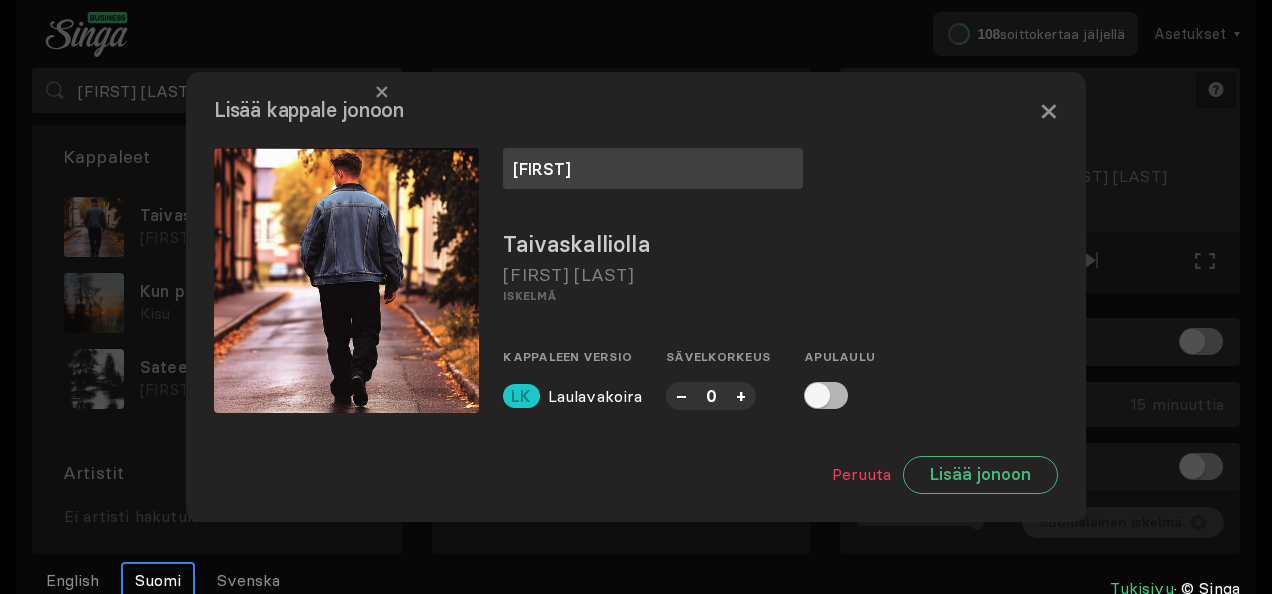 type on "[FIRST]" 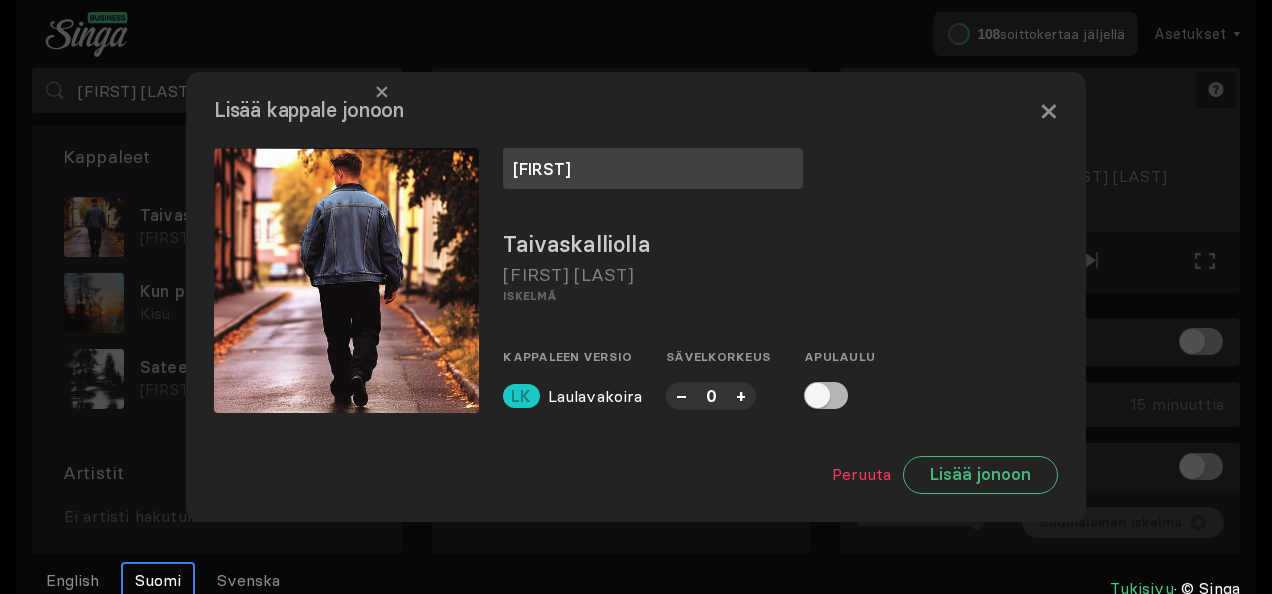 click on "LK" at bounding box center [521, 396] 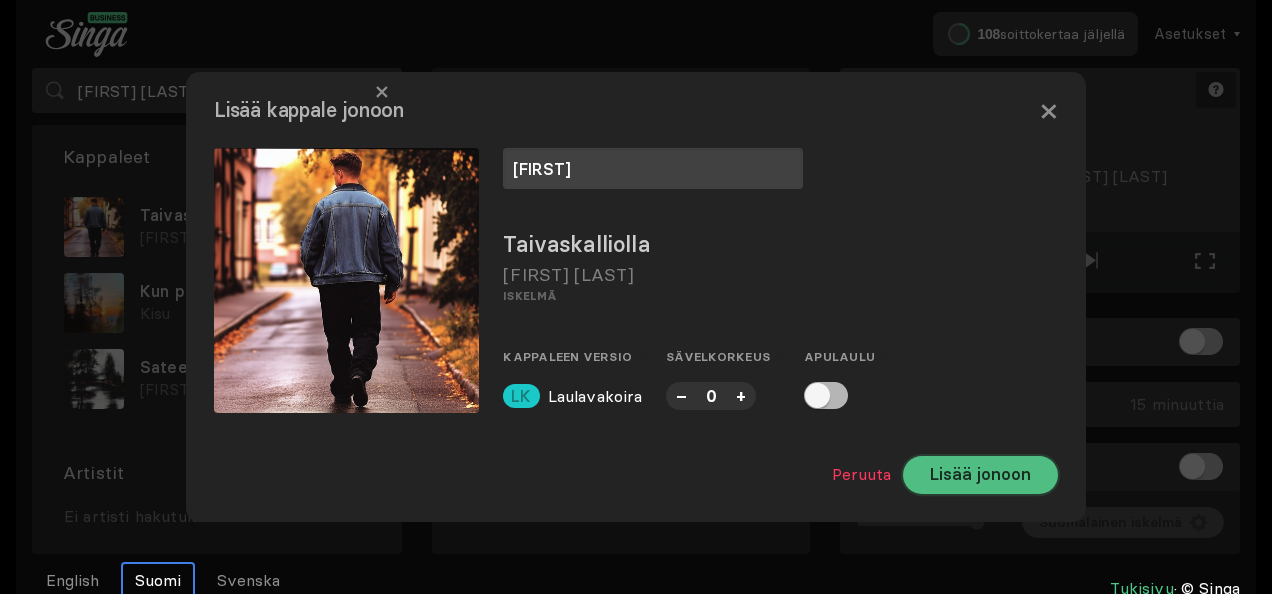 click on "Lisää jonoon" at bounding box center [980, 475] 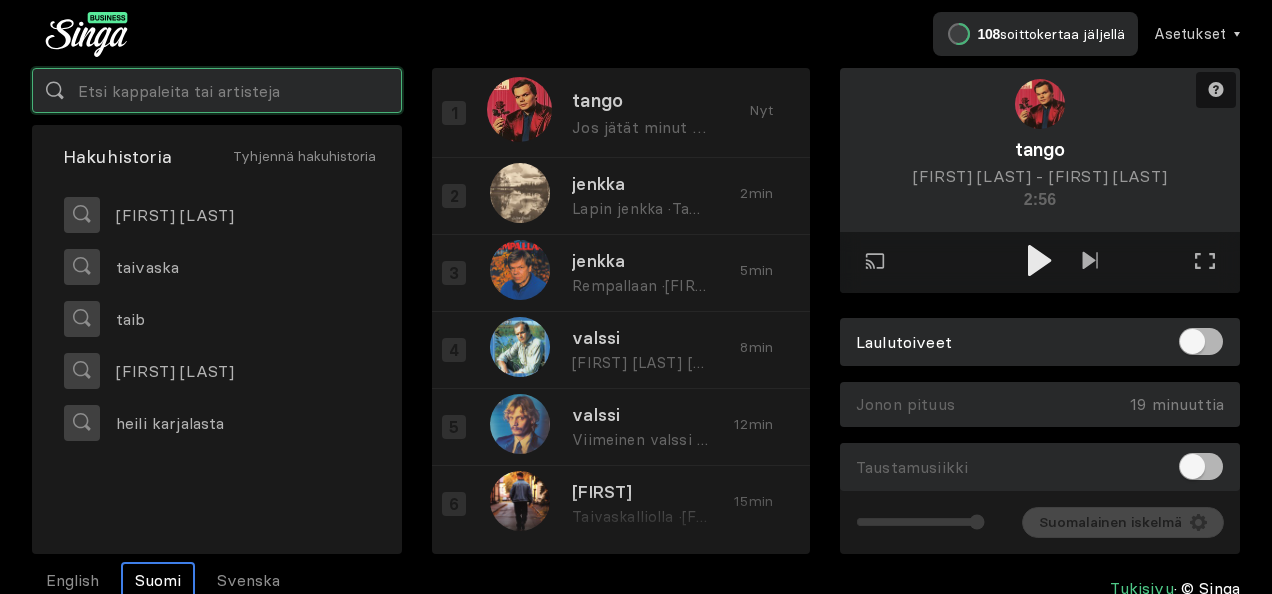 click at bounding box center (217, 90) 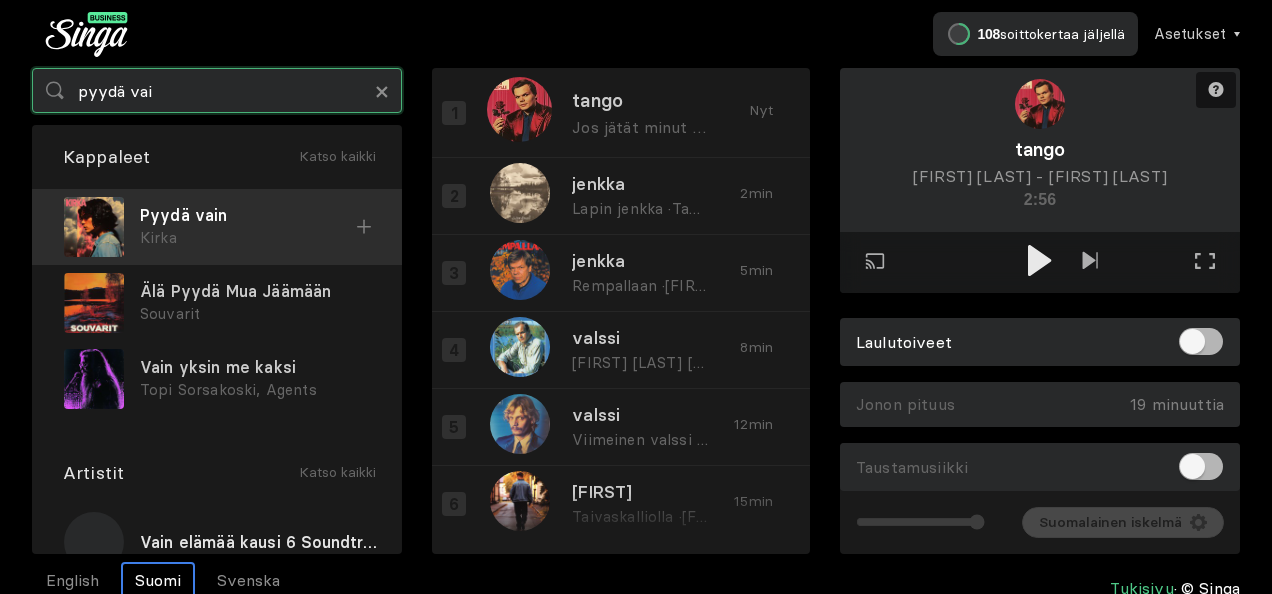 type on "pyydä vai" 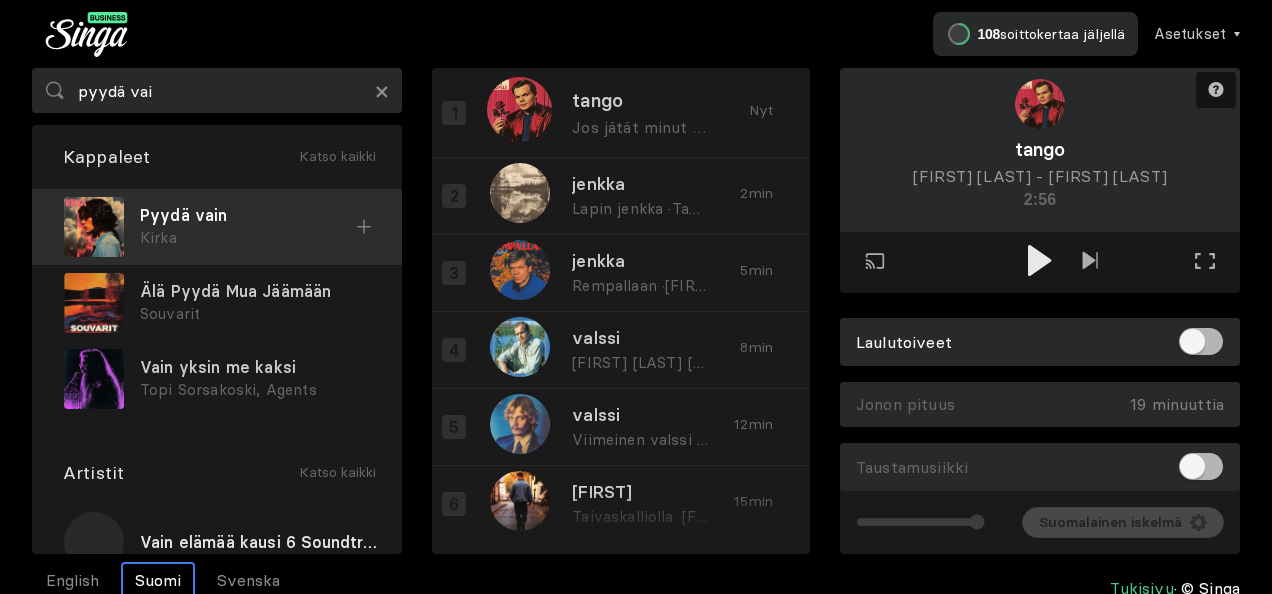 click at bounding box center [364, 227] 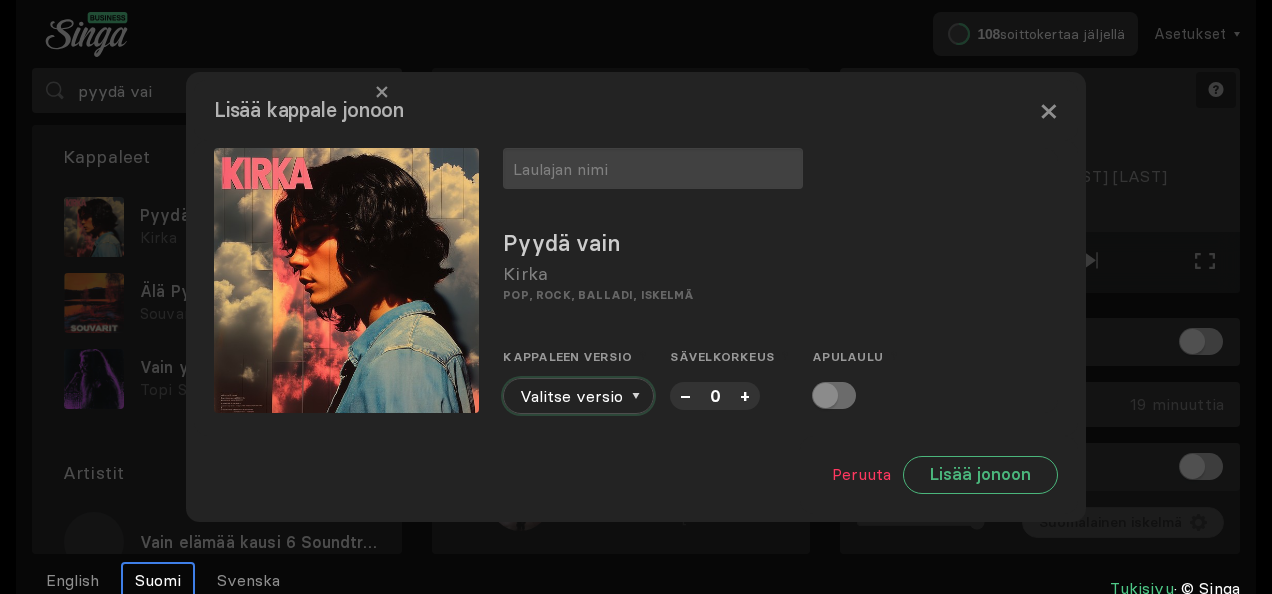 click on "Valitse versio" at bounding box center [578, 396] 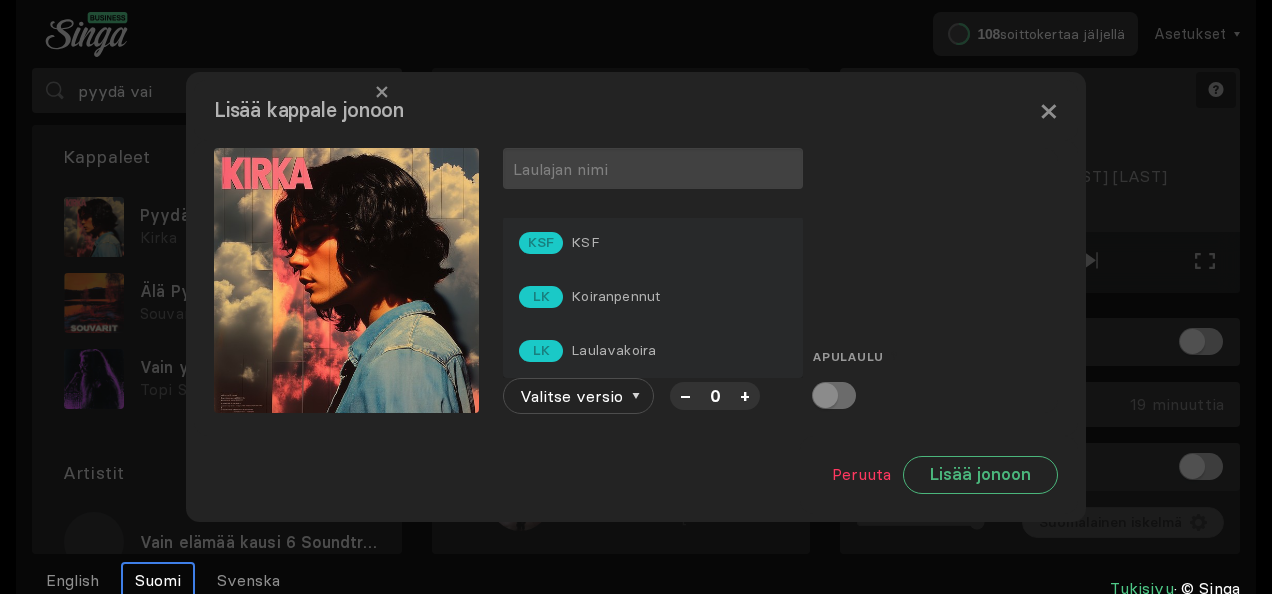 scroll, scrollTop: 0, scrollLeft: 0, axis: both 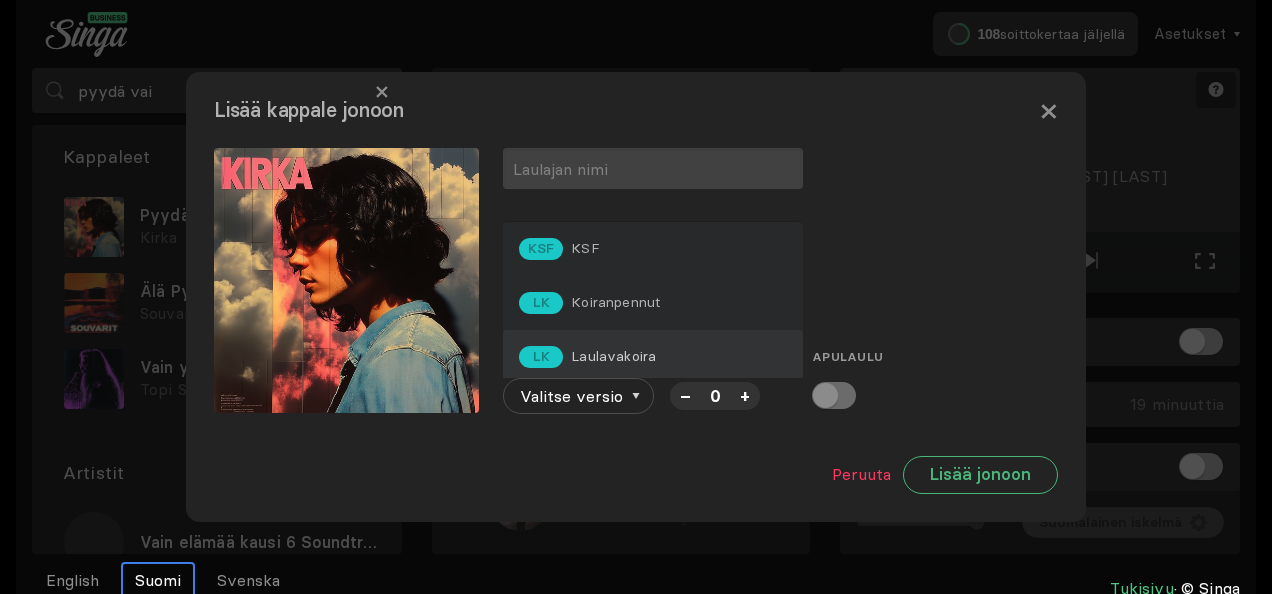 click on "Laulavakoira" at bounding box center (585, 248) 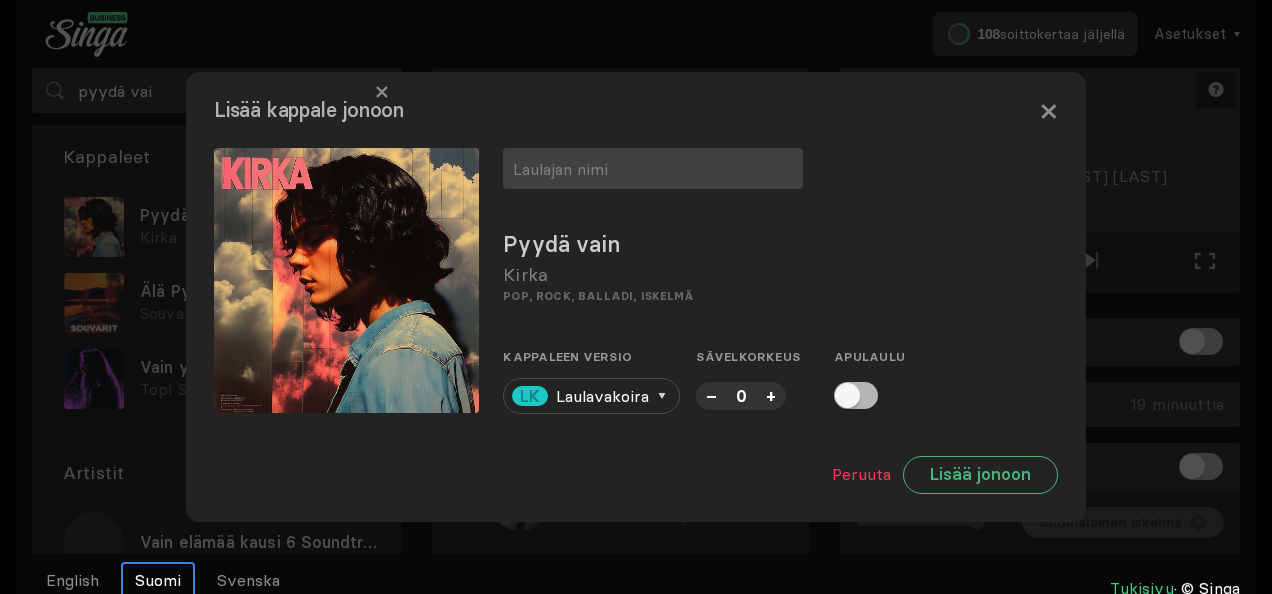 click on "–" at bounding box center (711, 395) 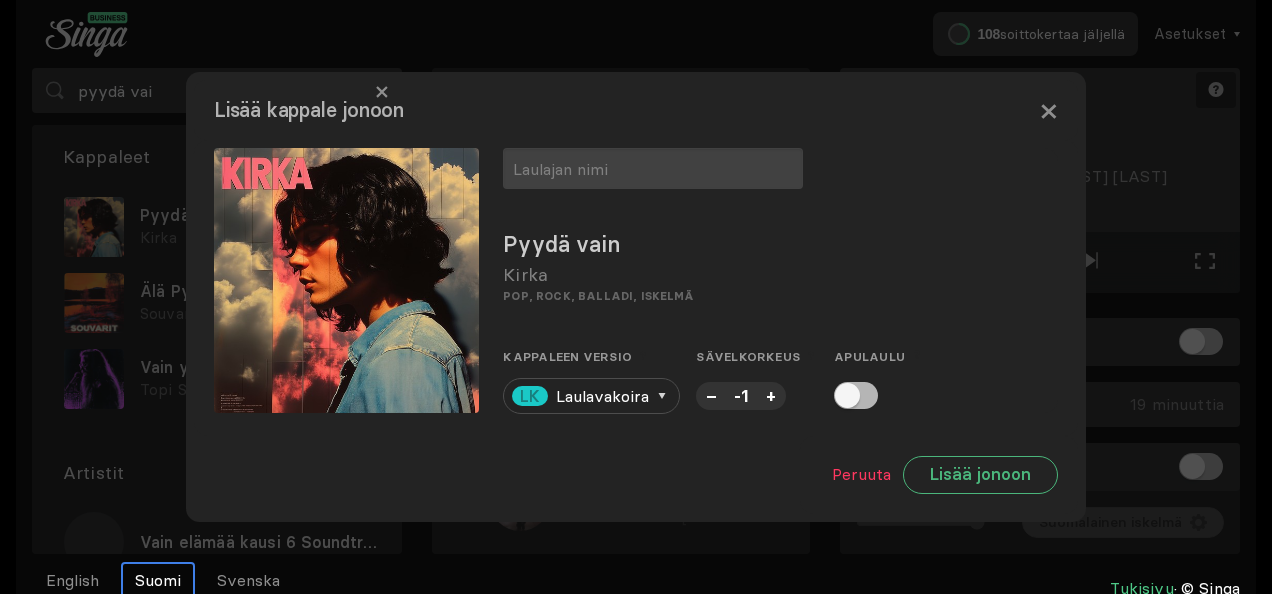 click on "–" at bounding box center (711, 395) 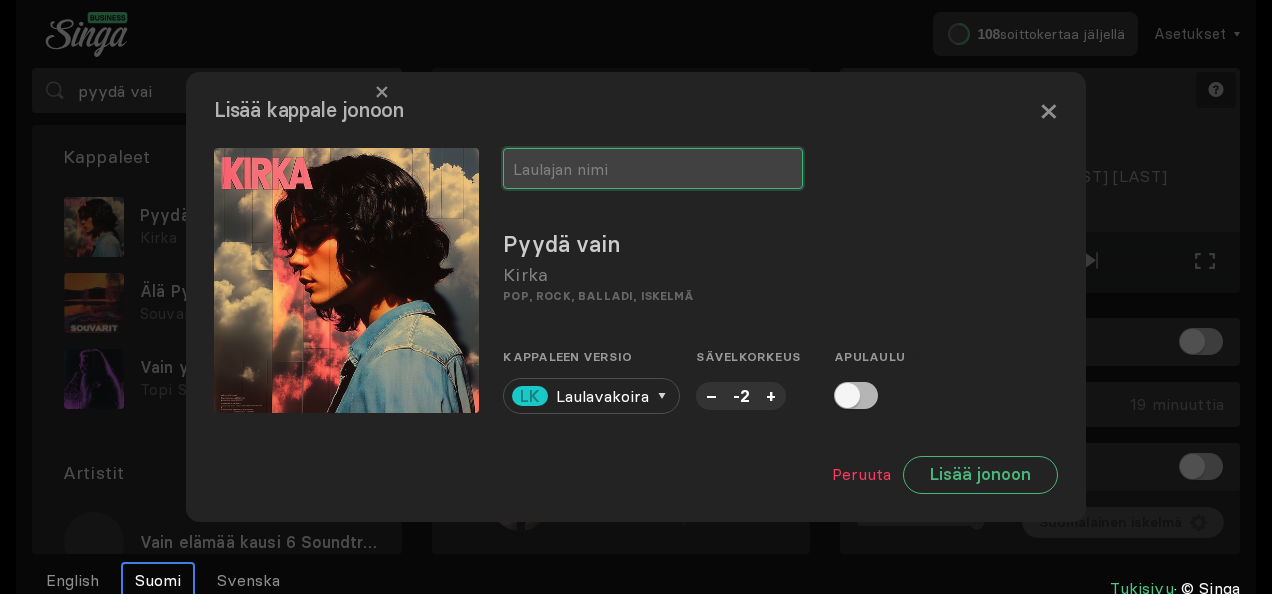 click at bounding box center (653, 168) 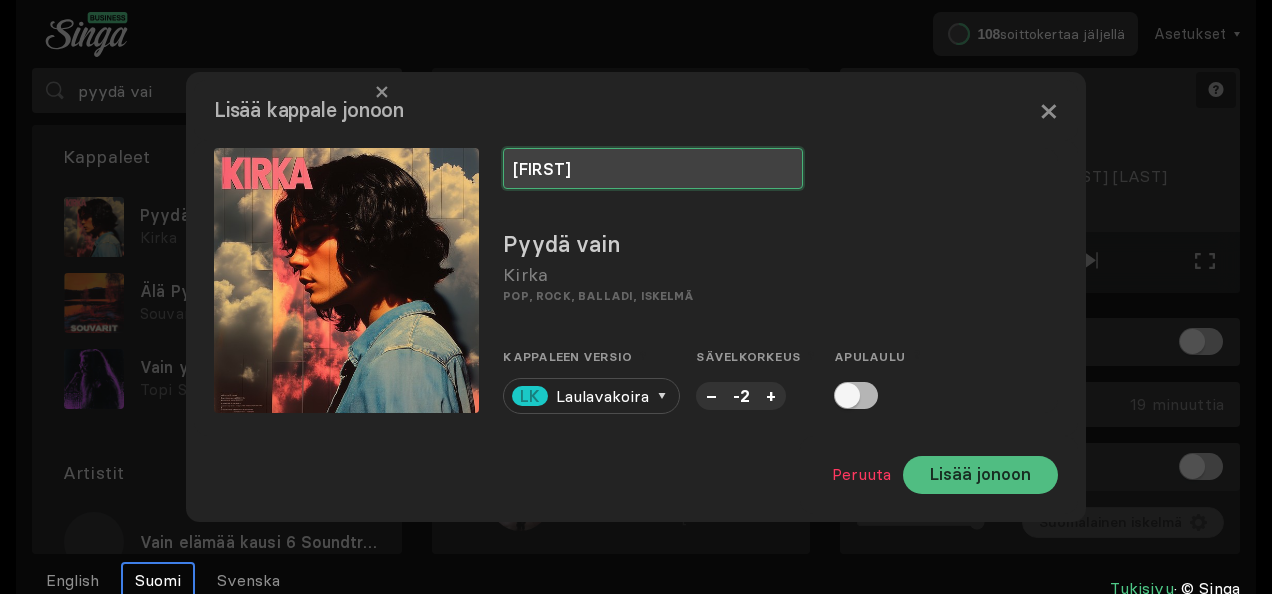 type on "[FIRST]" 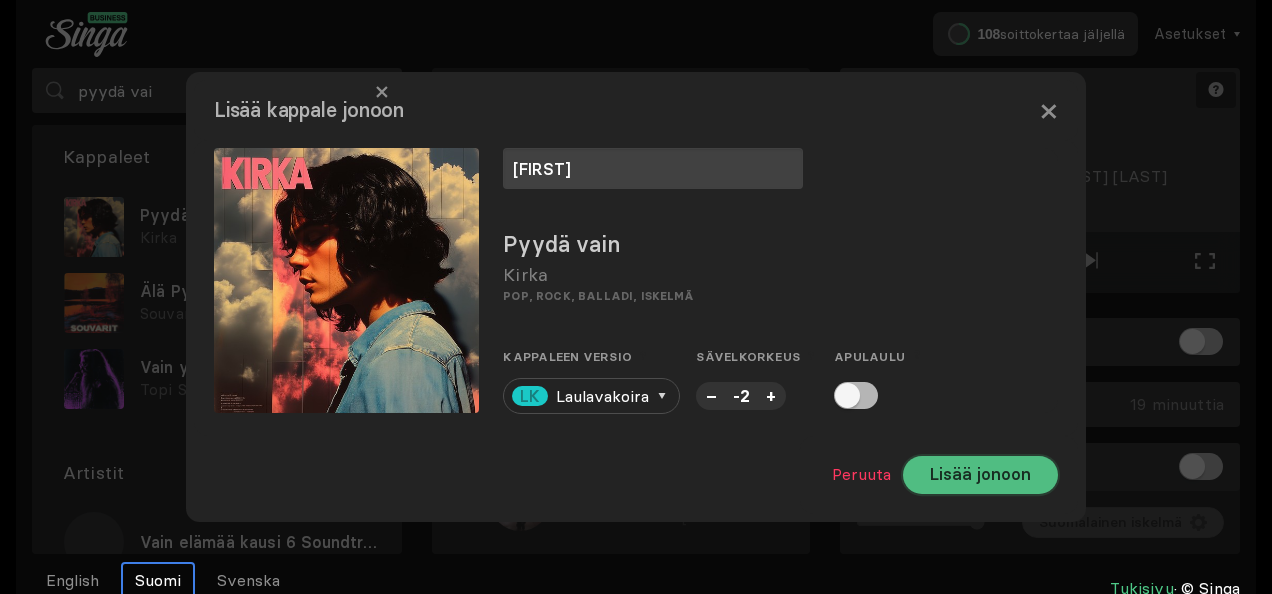click on "Lisää jonoon" at bounding box center (980, 475) 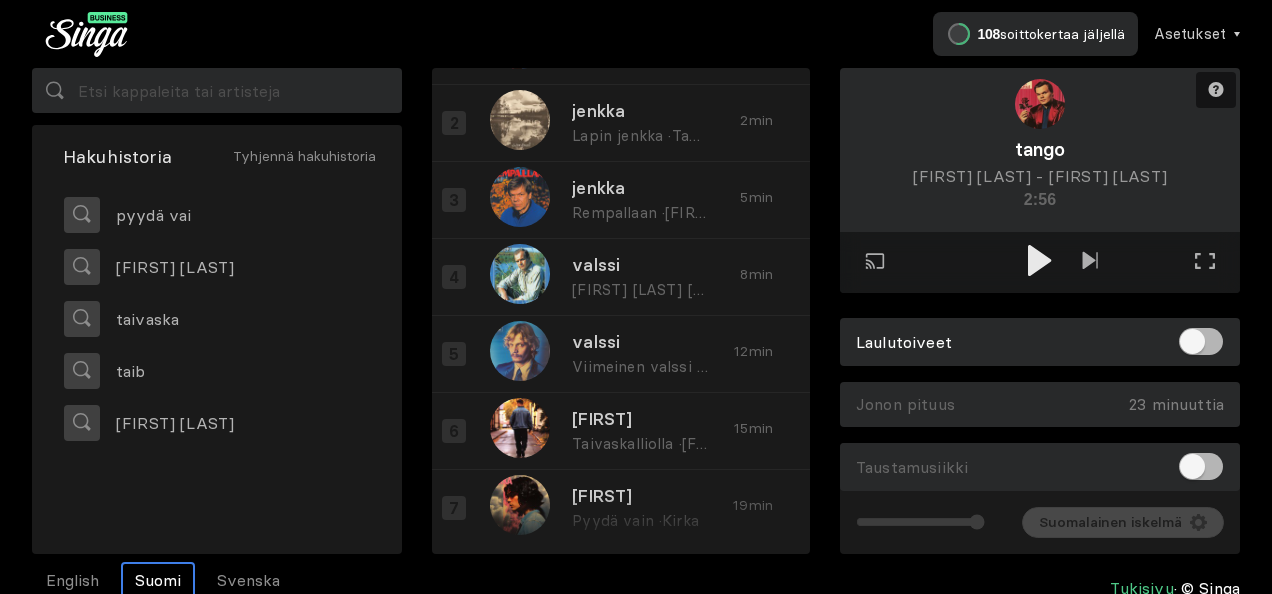 scroll, scrollTop: 82, scrollLeft: 0, axis: vertical 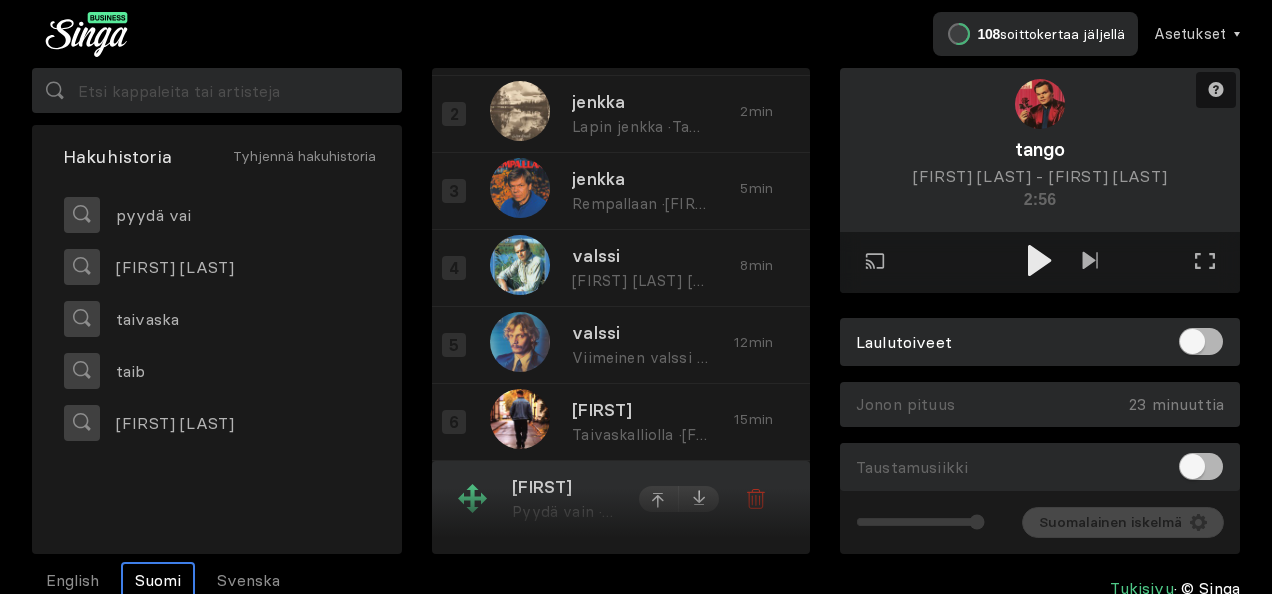 click on "[FIRST]" at bounding box center [564, 488] 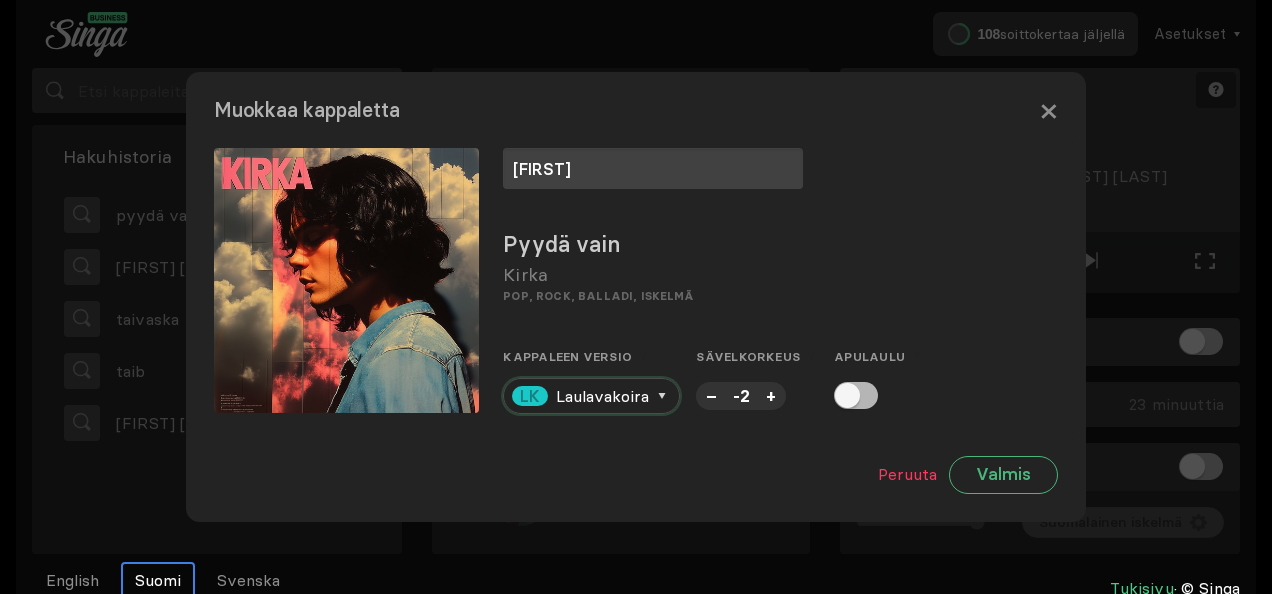 click on "LK Laulavakoira" at bounding box center [591, 396] 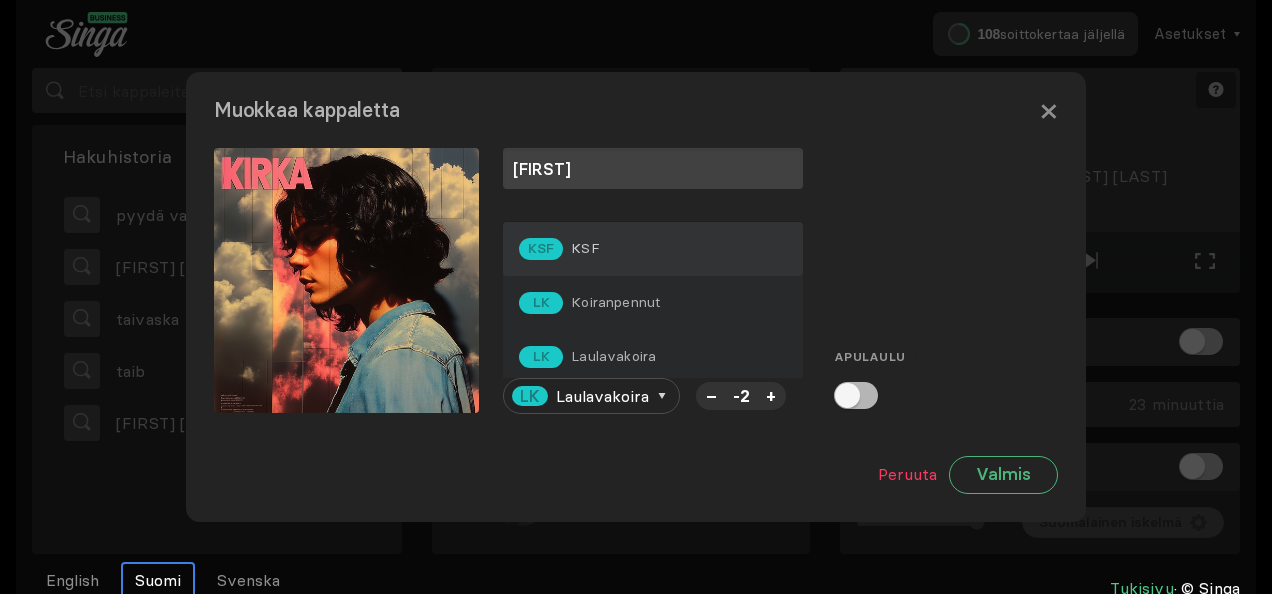 click on "KSF KSF" at bounding box center [653, 249] 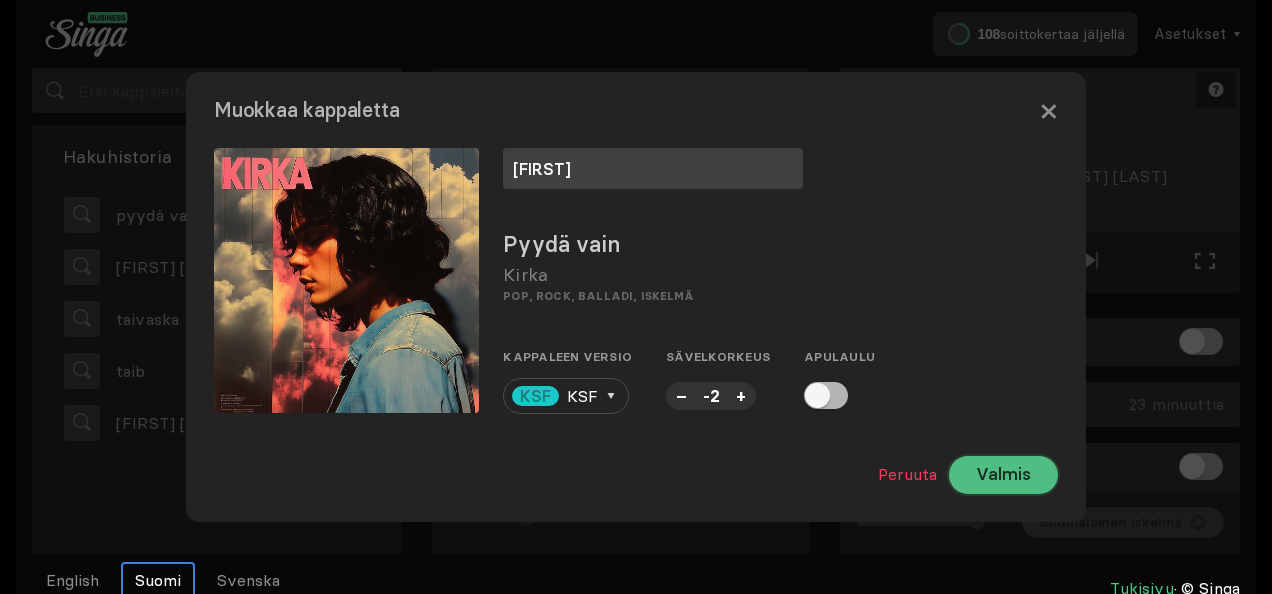 click on "Valmis" at bounding box center (1003, 475) 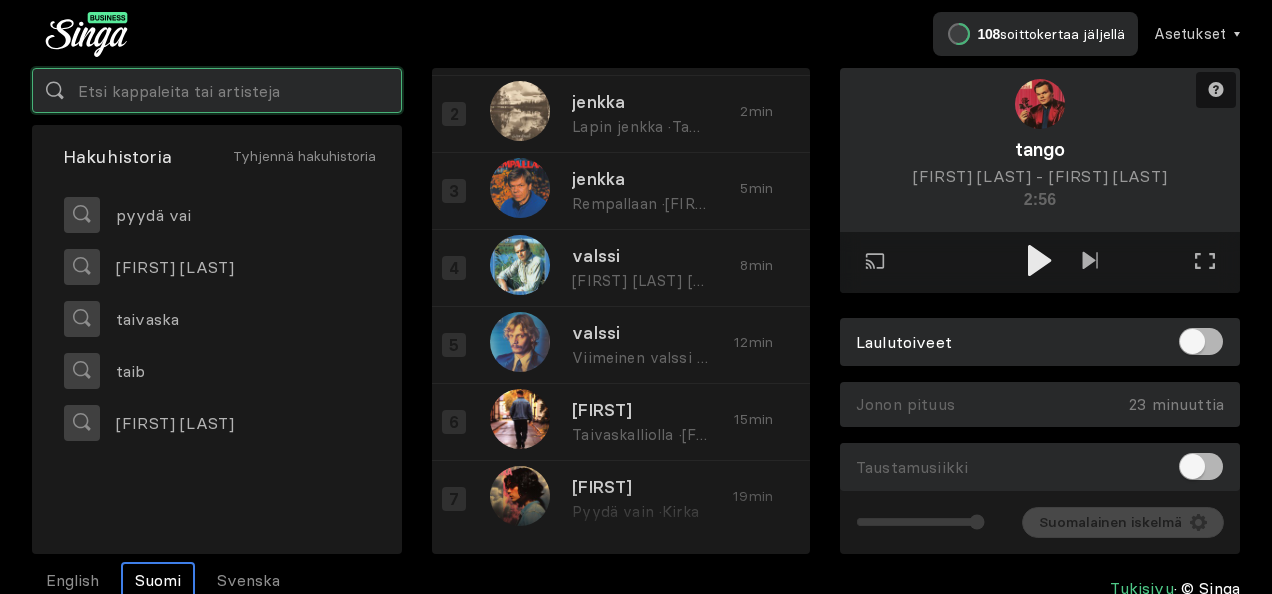click at bounding box center [217, 90] 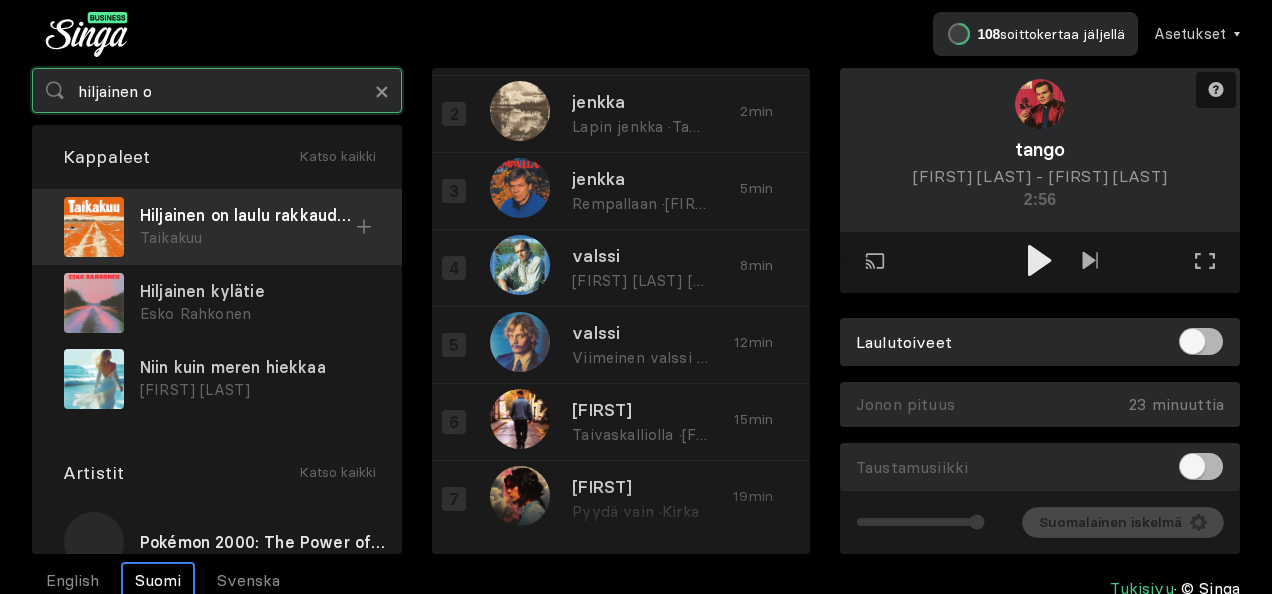 type on "hiljainen o" 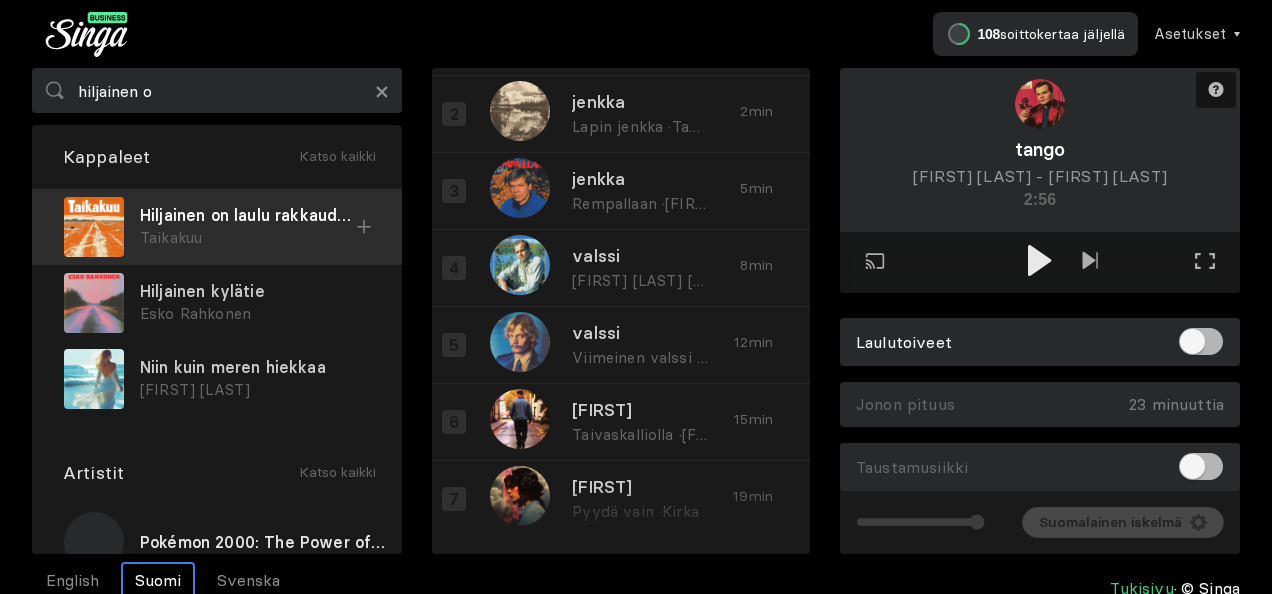 click at bounding box center (364, 227) 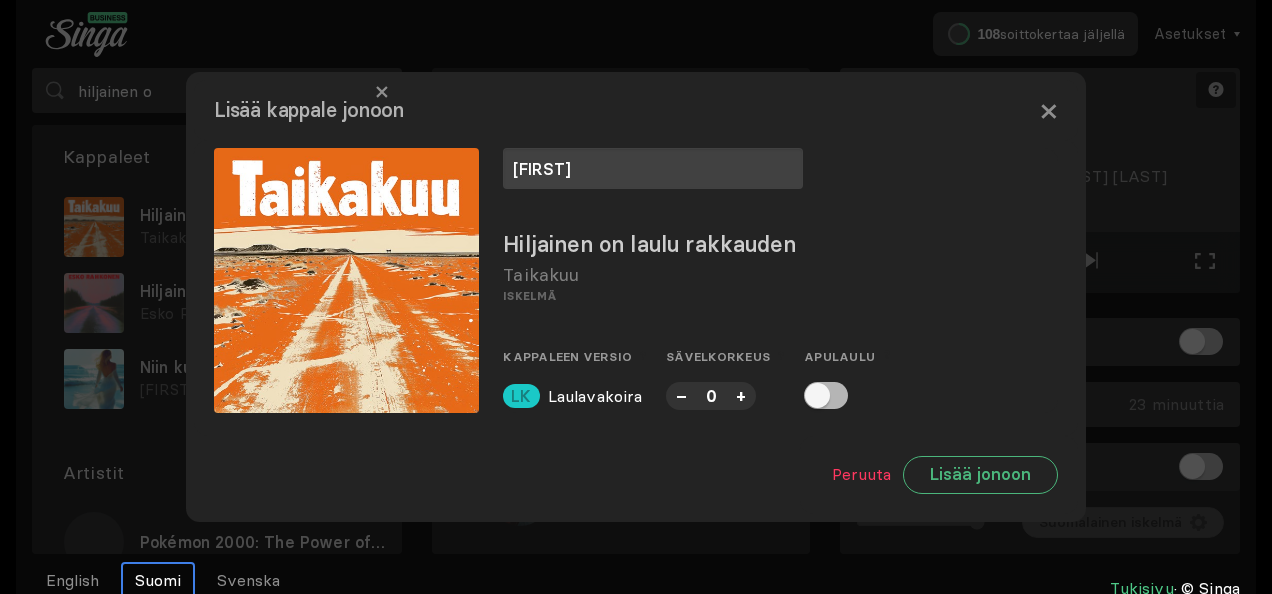 type on "[FIRST]" 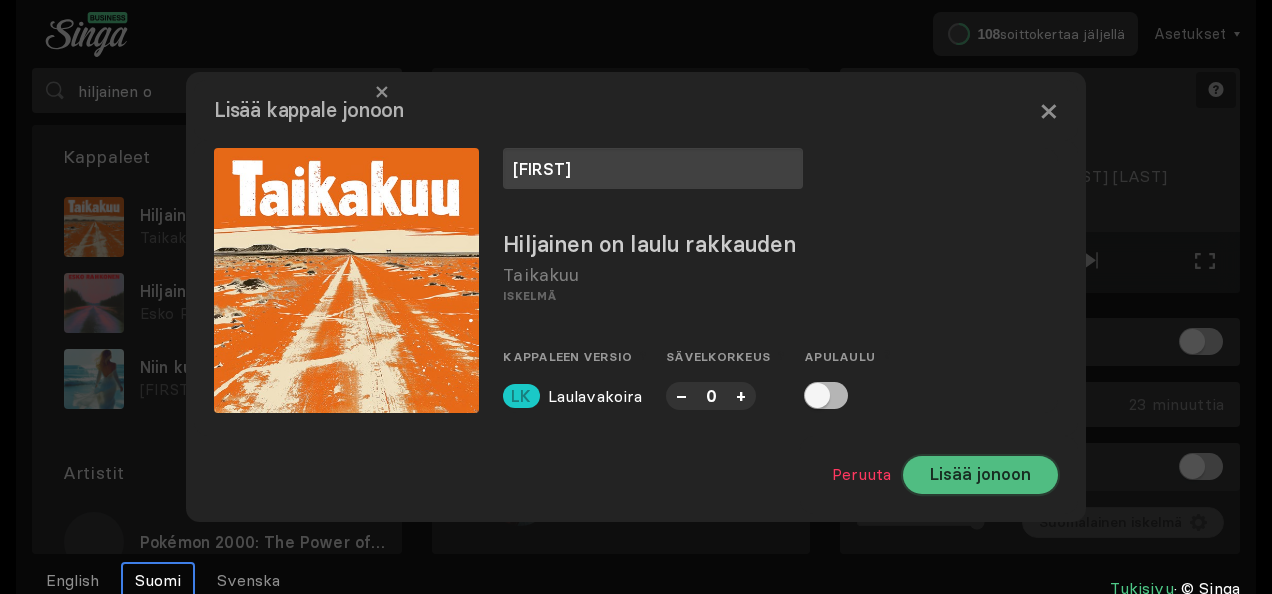 click on "Lisää jonoon" at bounding box center [980, 475] 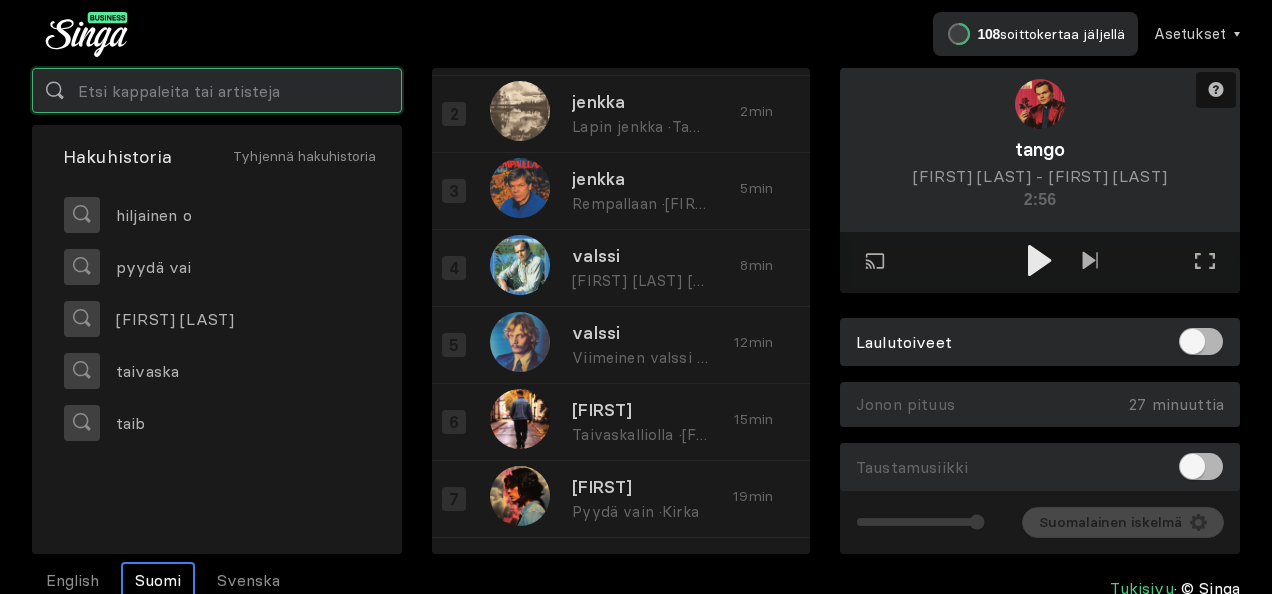 click at bounding box center (217, 90) 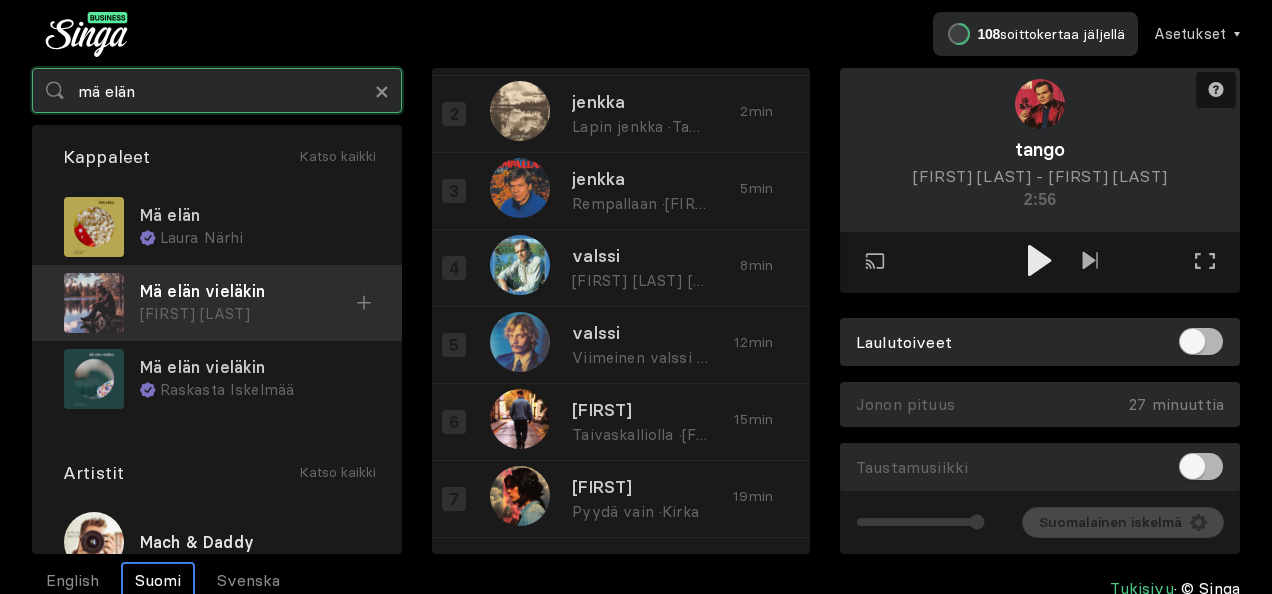type on "mä elän" 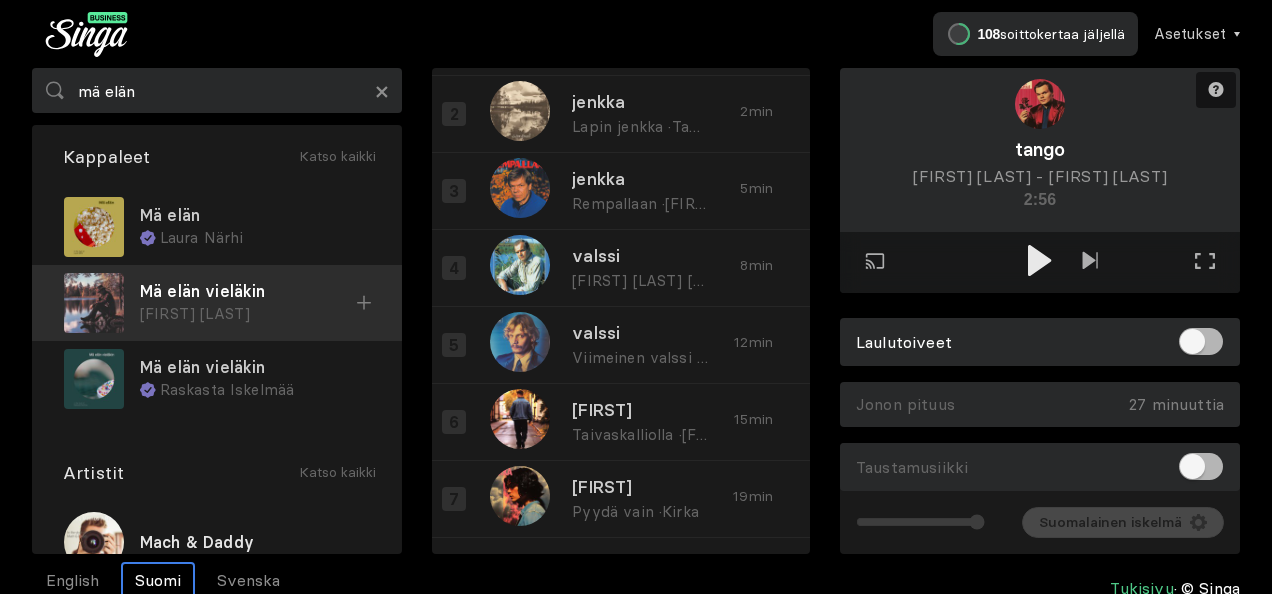 click at bounding box center (0, 0) 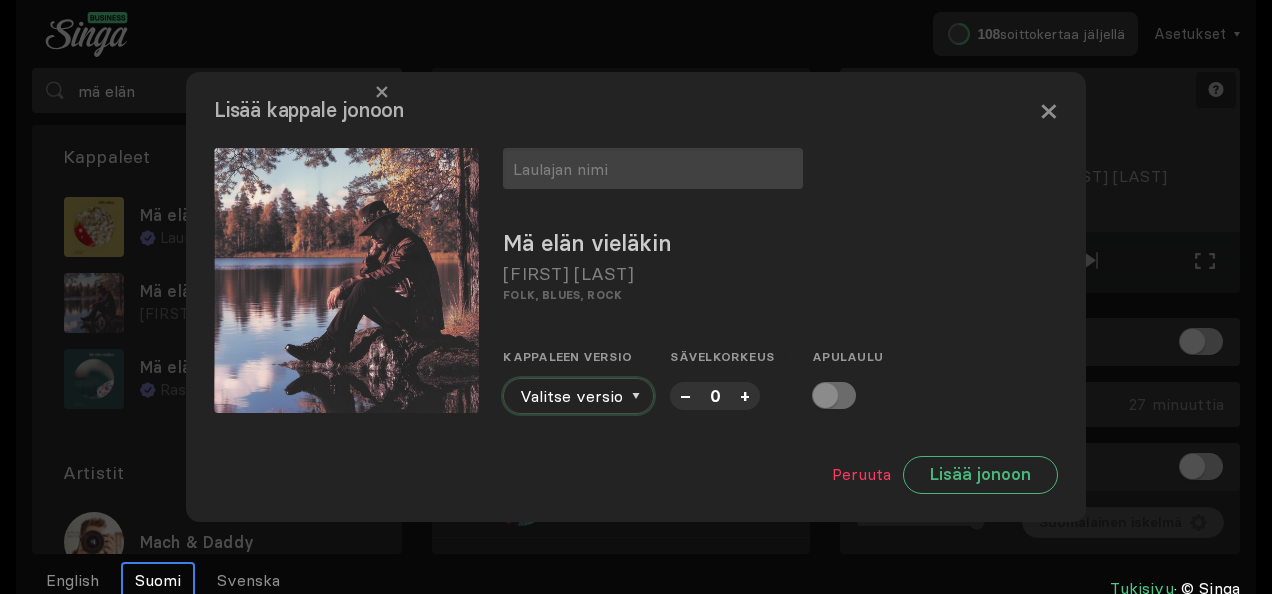 click at bounding box center [636, 396] 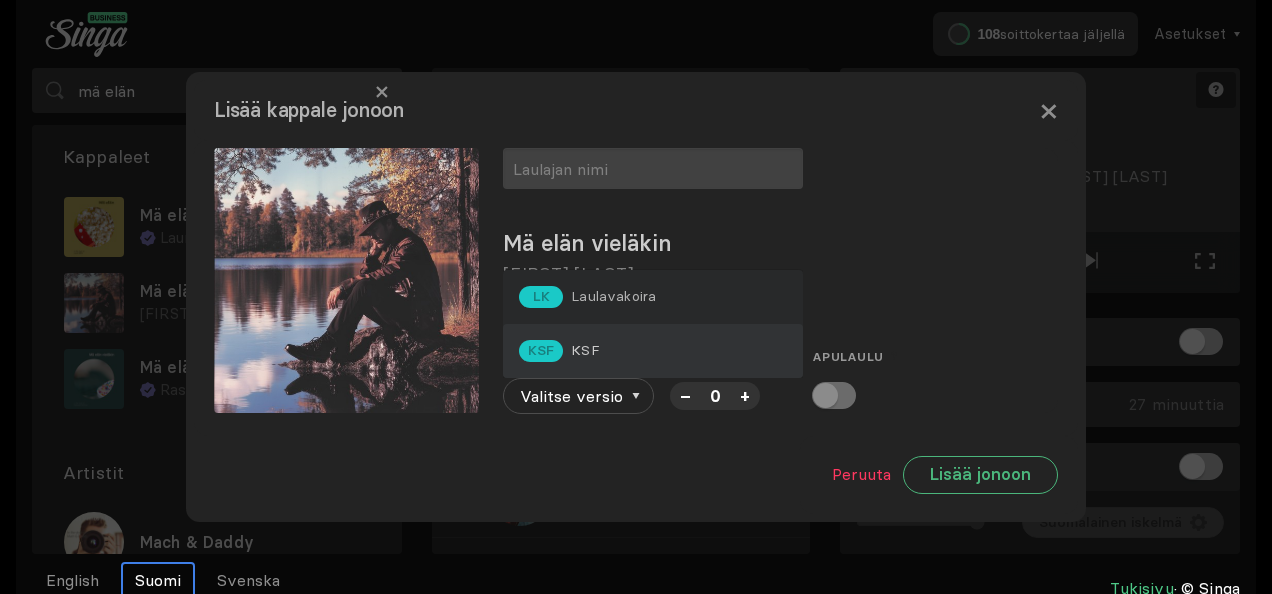click on "KSF KSF" at bounding box center [587, 297] 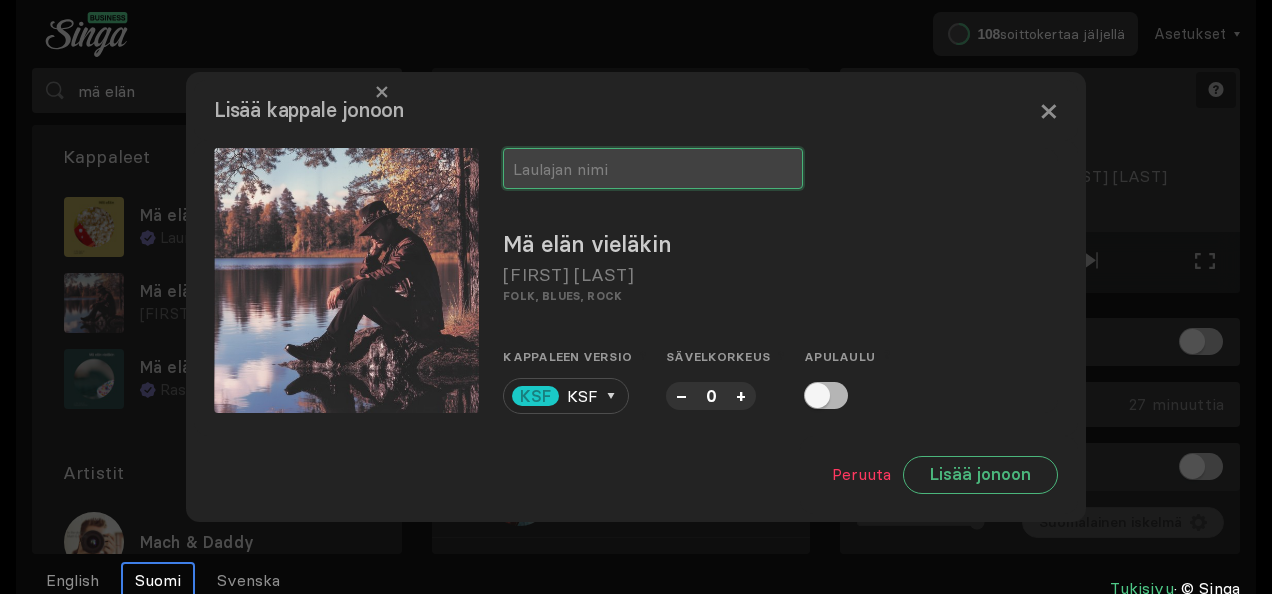 click at bounding box center (653, 168) 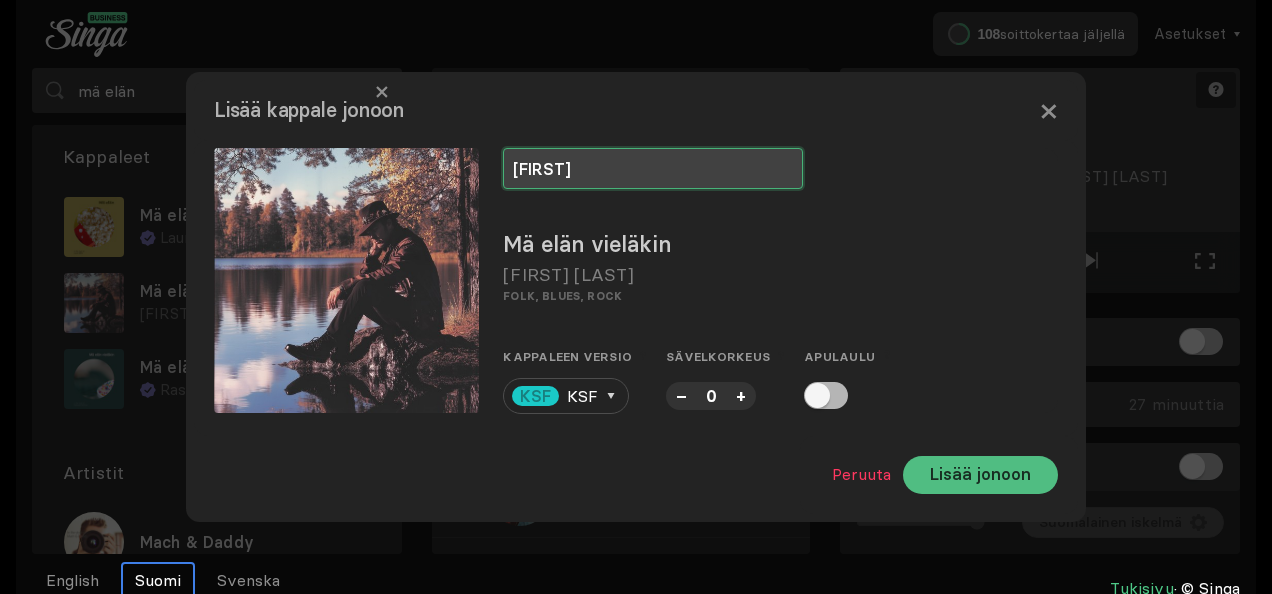 type on "[FIRST]" 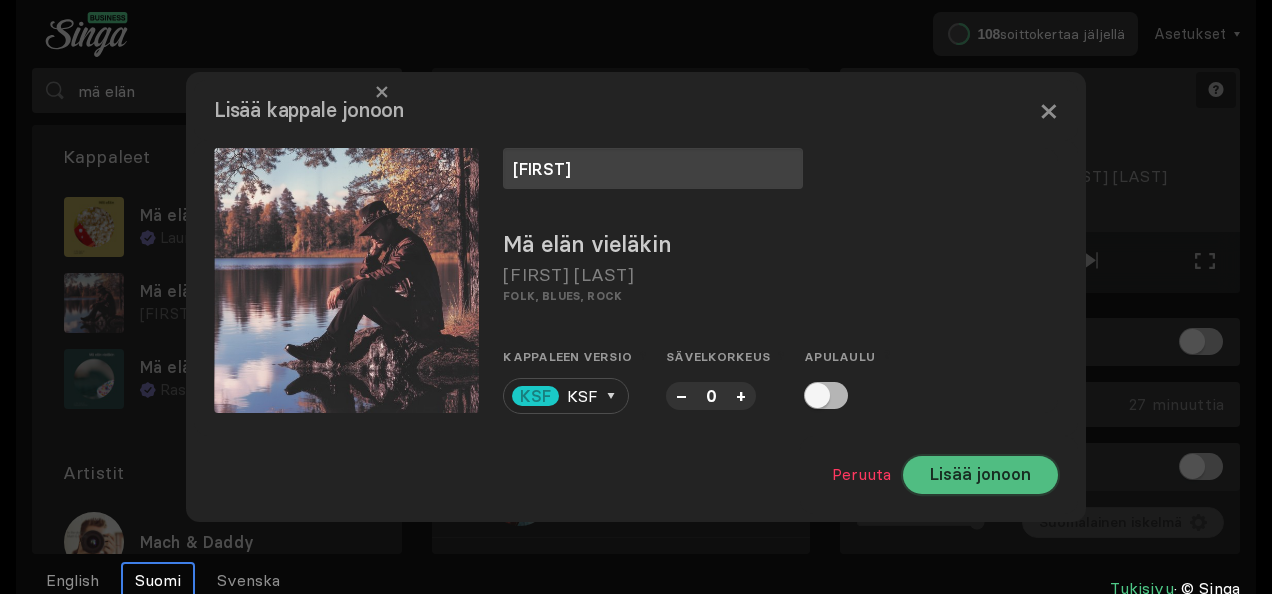 click on "Lisää jonoon" at bounding box center (980, 475) 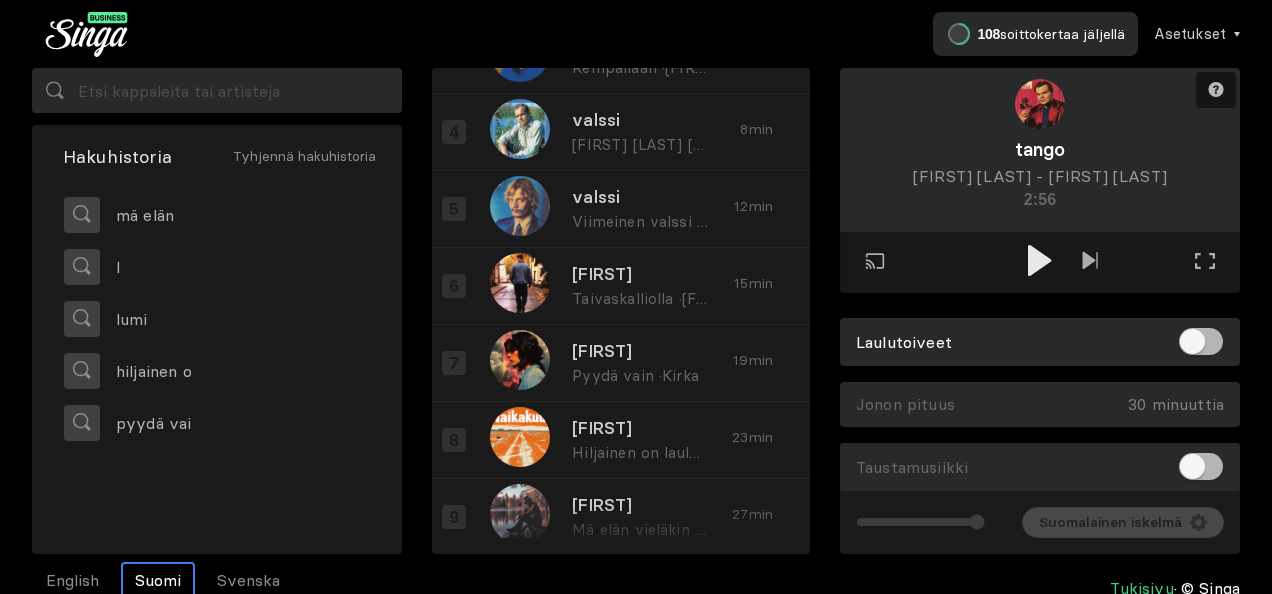 scroll, scrollTop: 236, scrollLeft: 0, axis: vertical 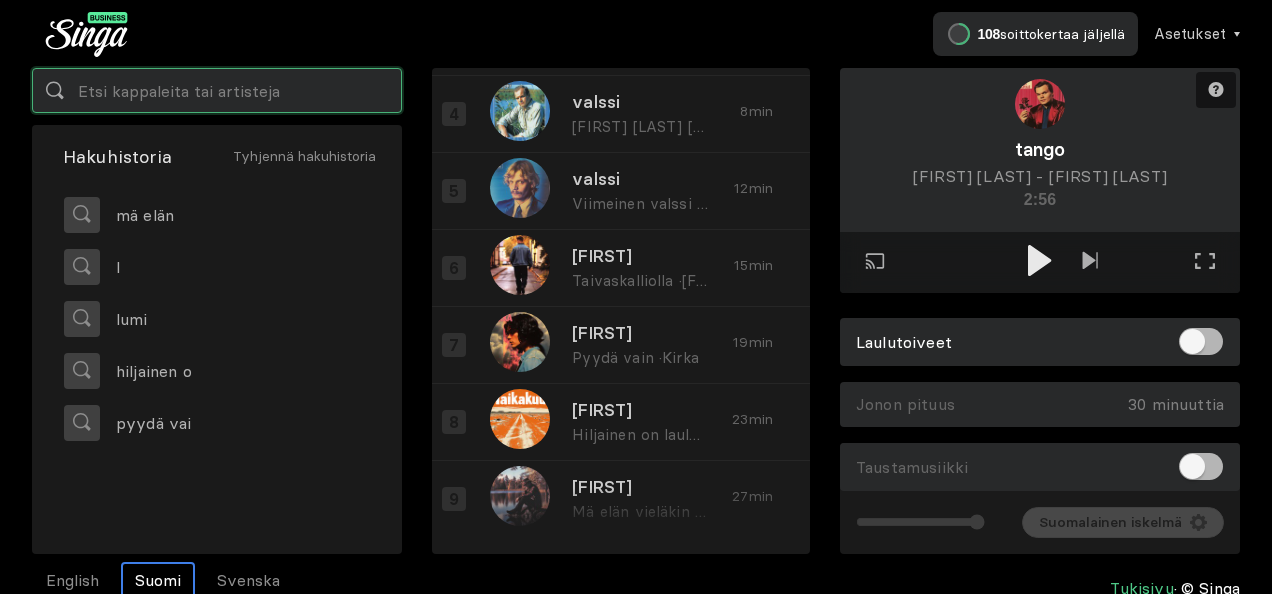 click at bounding box center (217, 90) 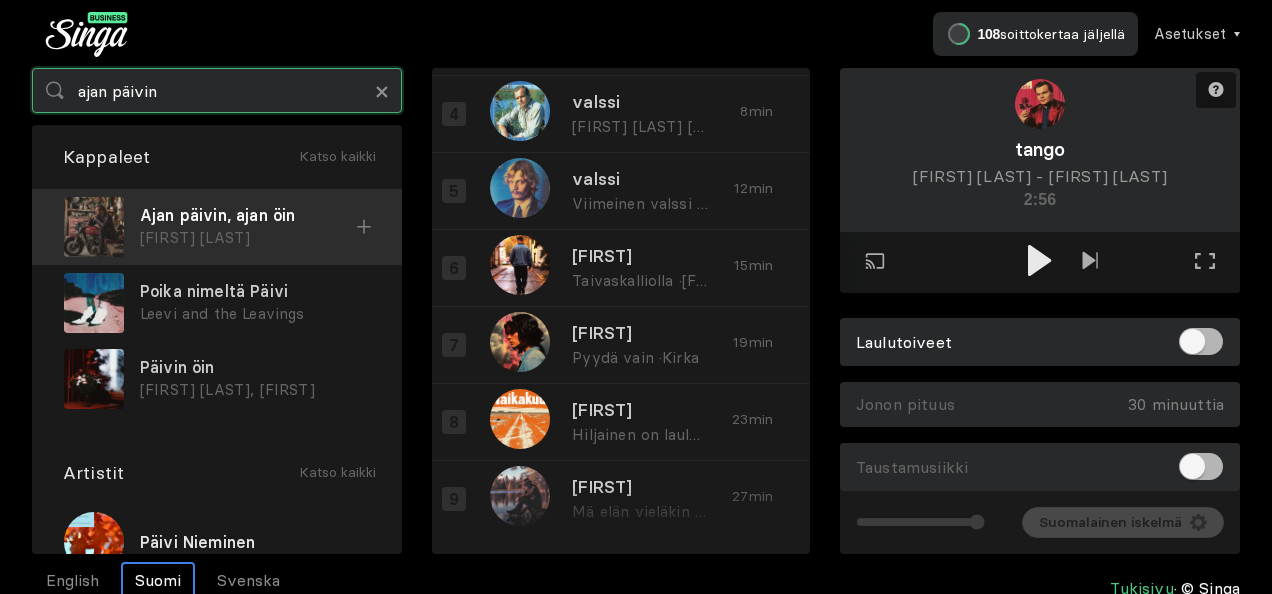 type on "ajan päivin" 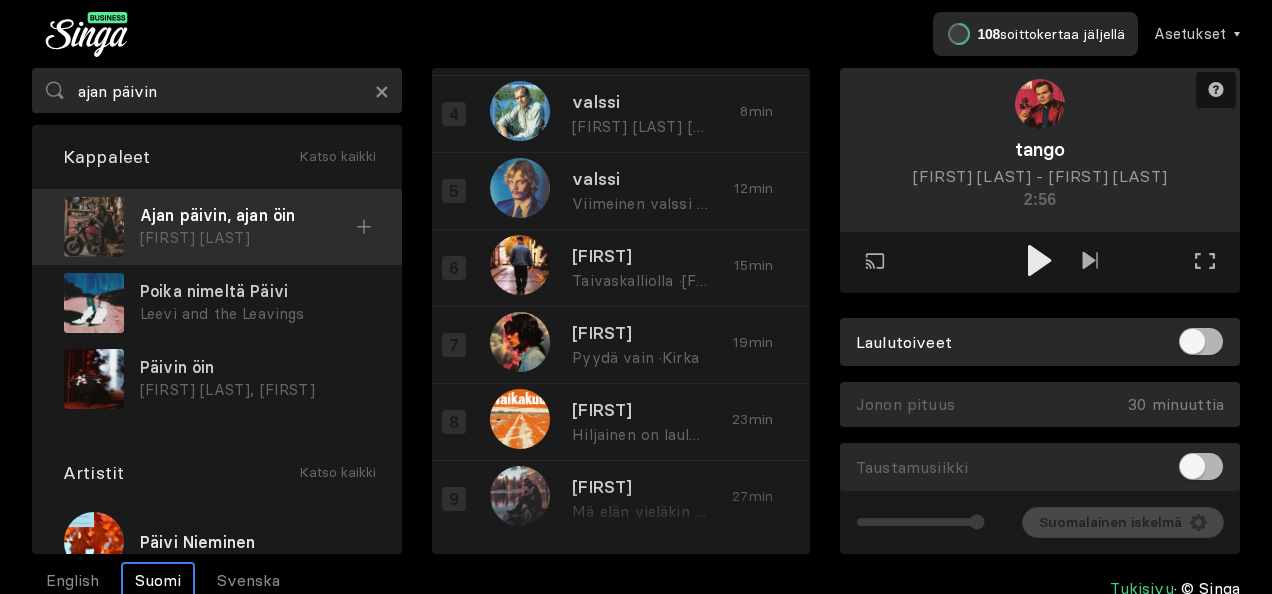 click at bounding box center [364, 227] 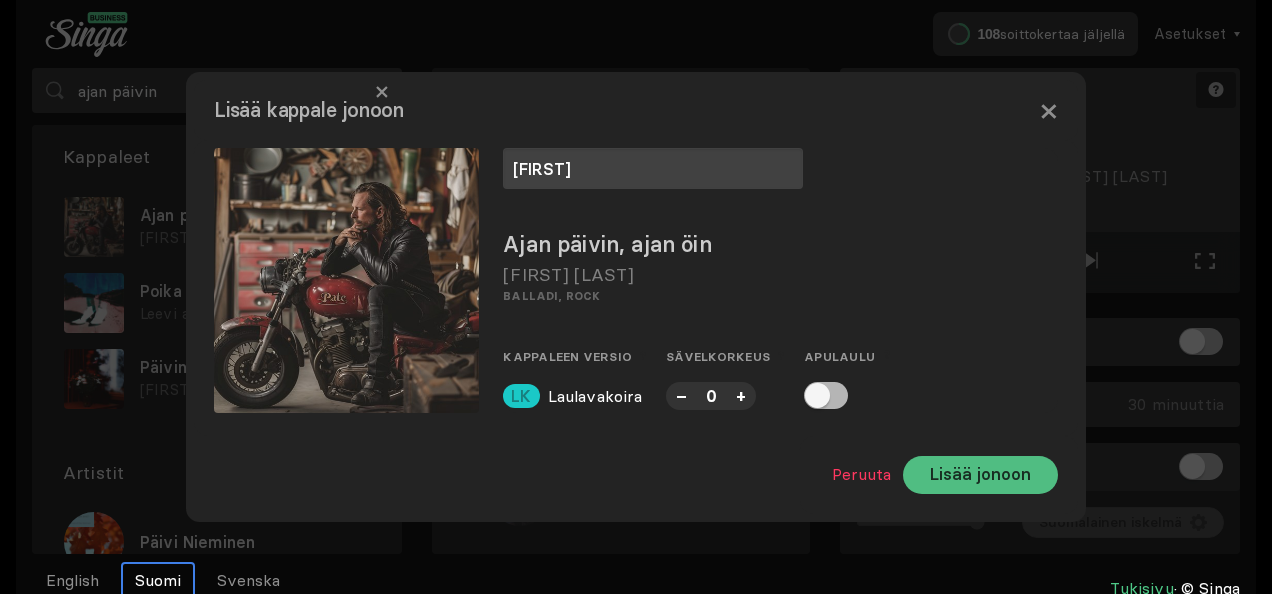 type on "[FIRST]" 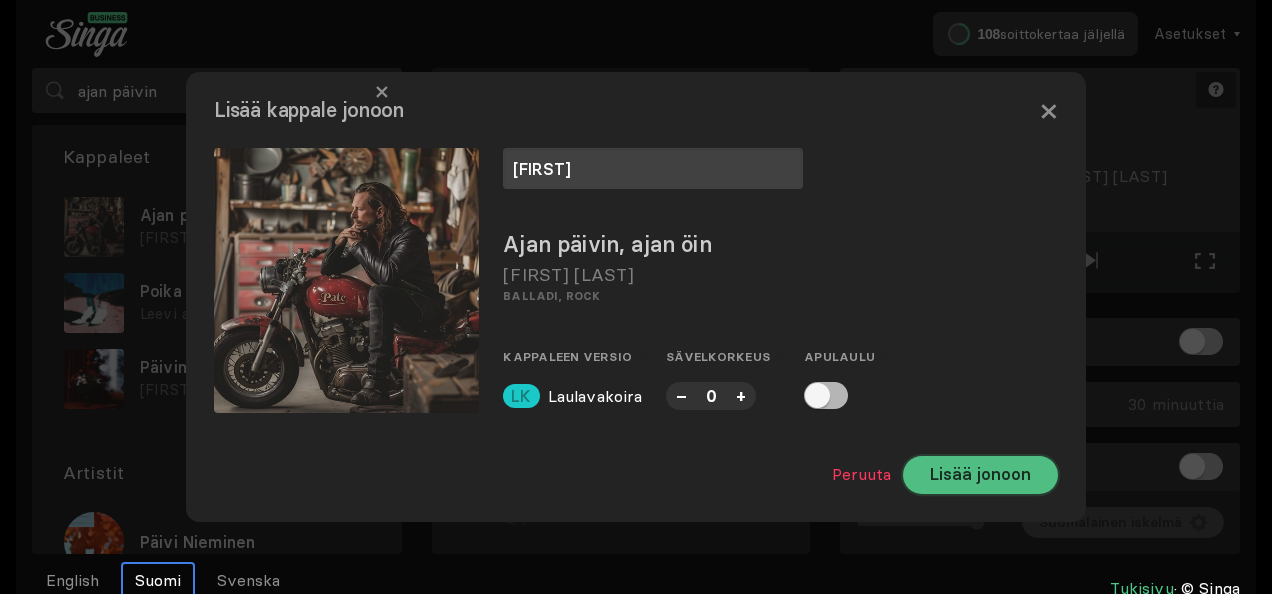 click on "Lisää jonoon" at bounding box center (980, 475) 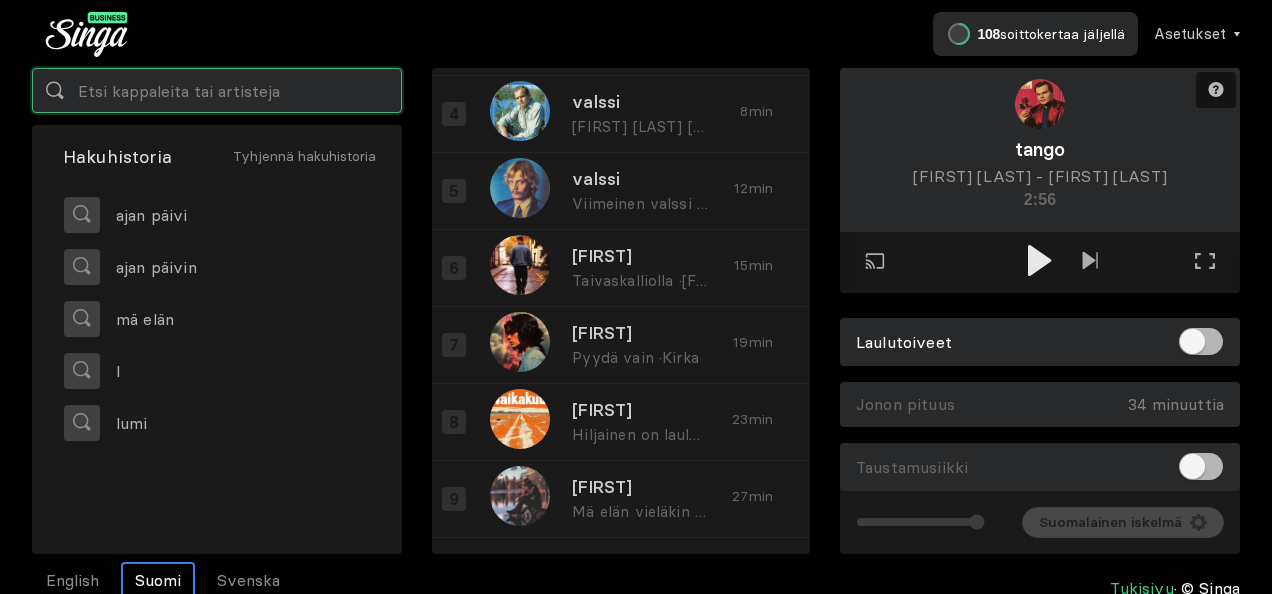 click at bounding box center (217, 90) 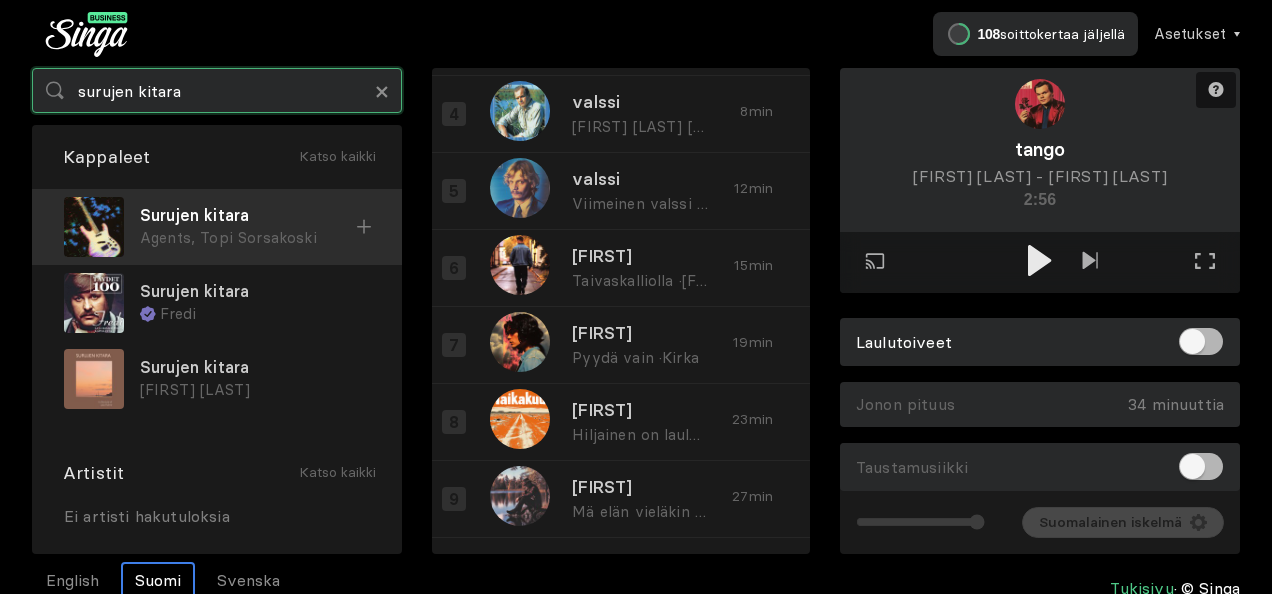 type on "surujen kitara" 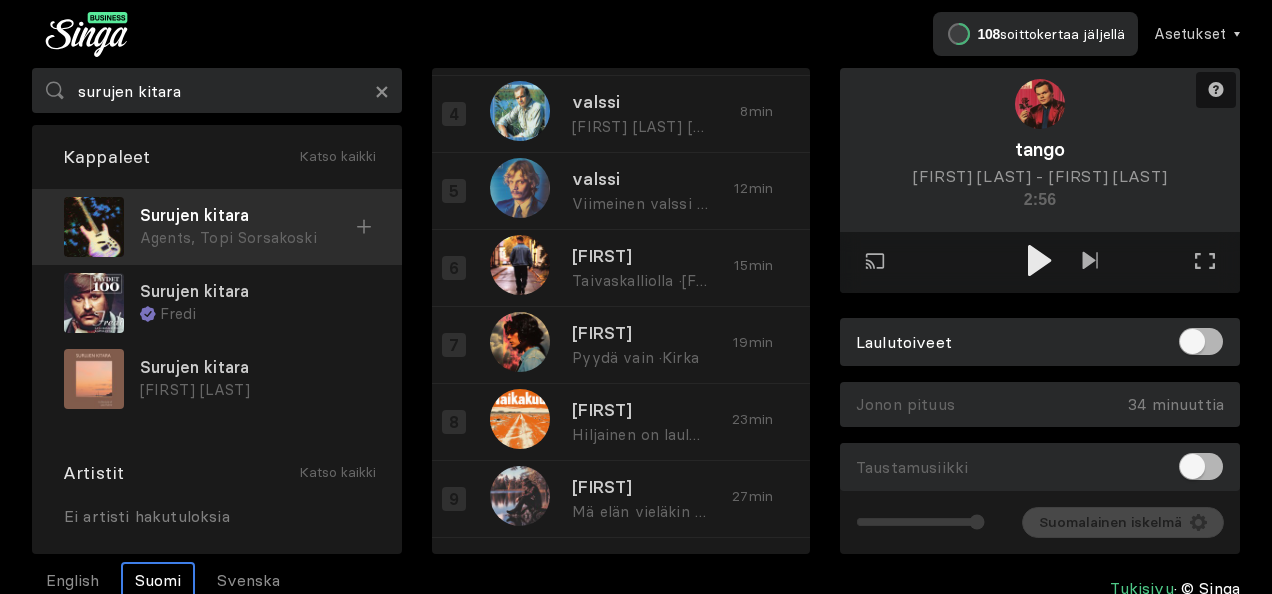 click at bounding box center (364, 226) 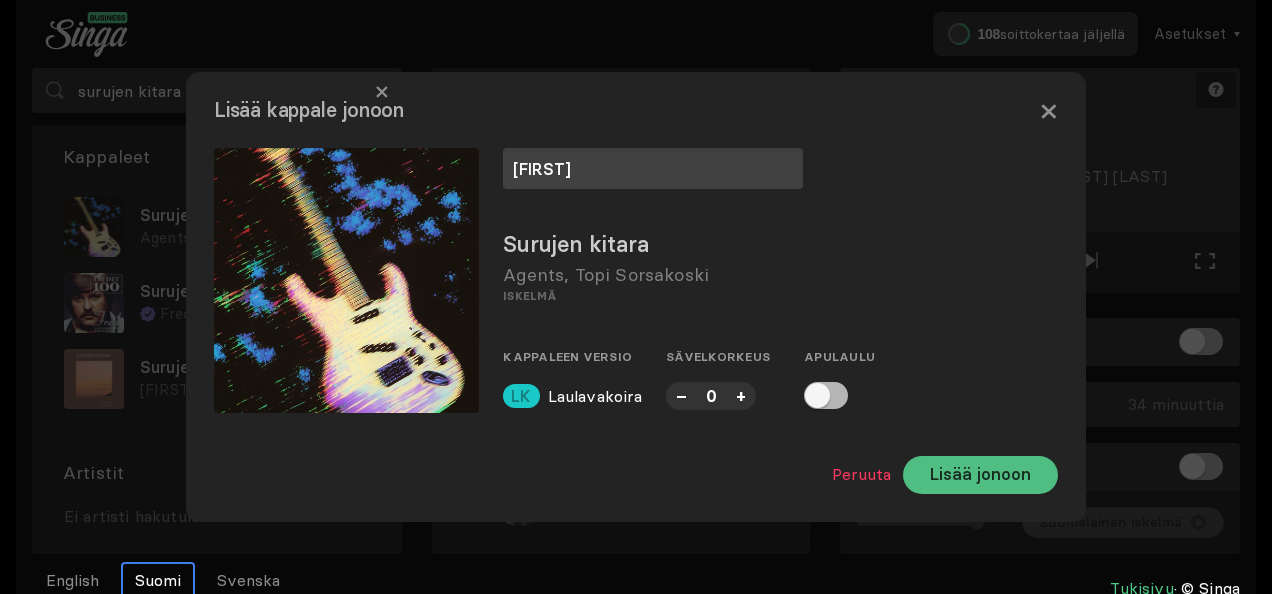 type on "[FIRST]" 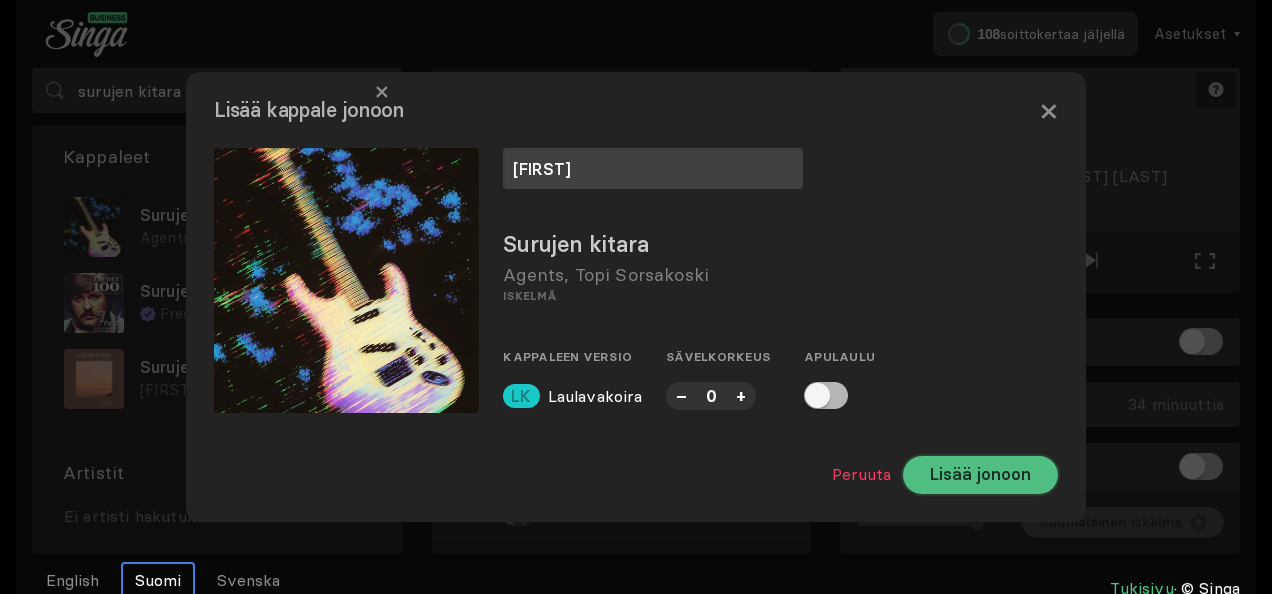 click on "Lisää jonoon" at bounding box center [980, 475] 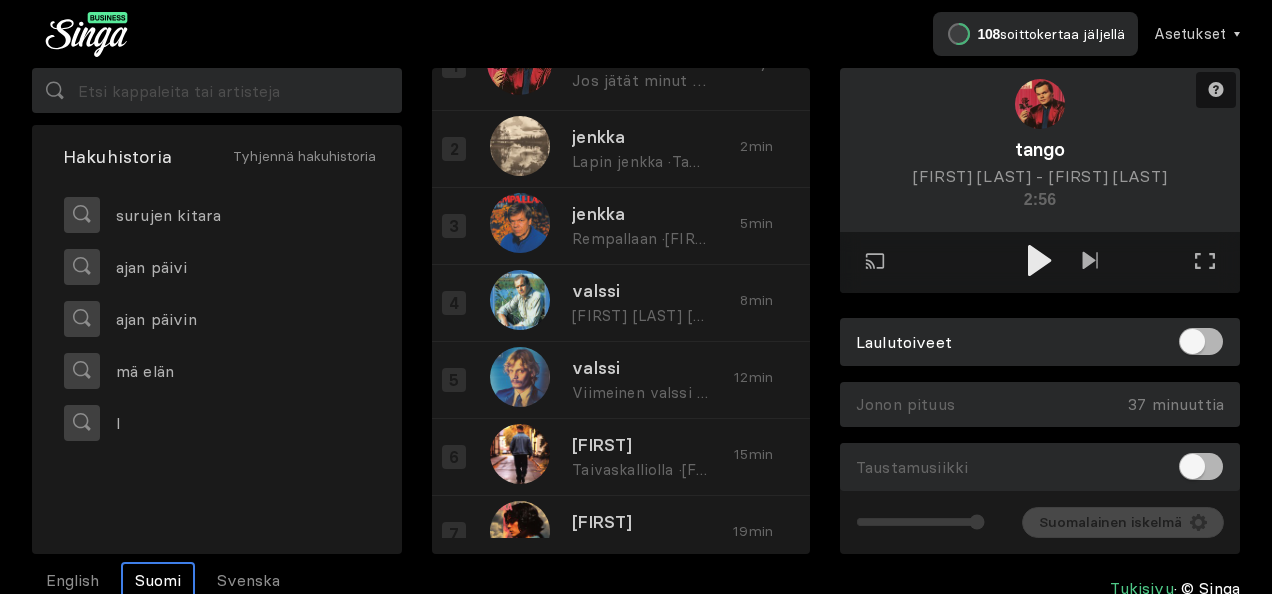 scroll, scrollTop: 0, scrollLeft: 0, axis: both 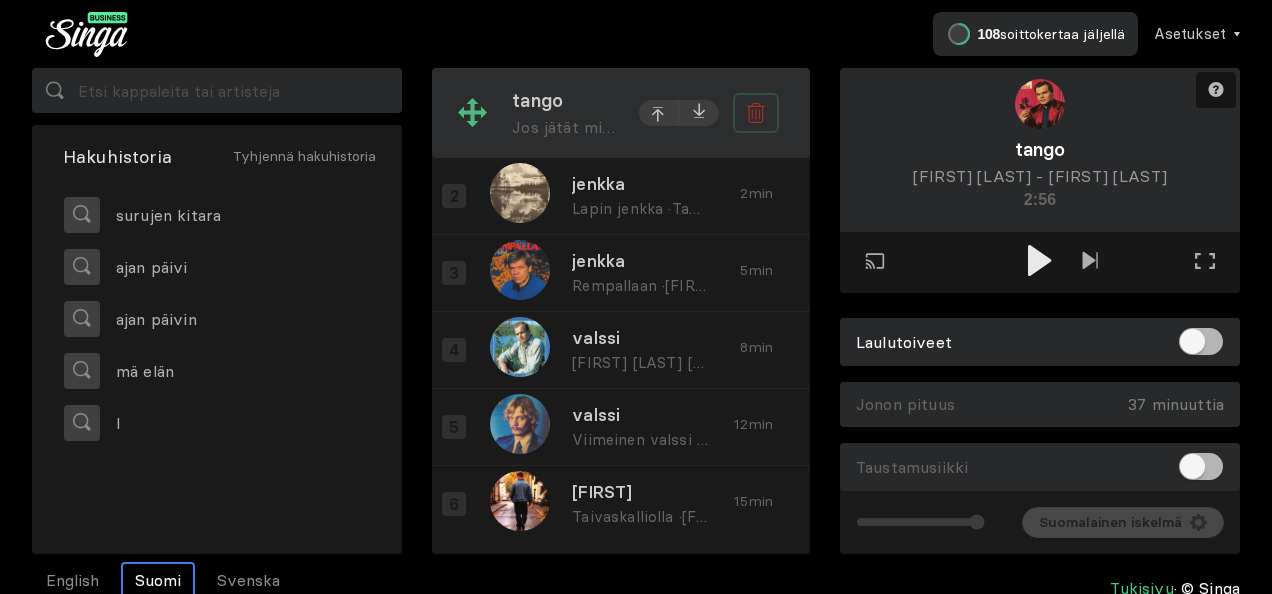 click at bounding box center [759, 114] 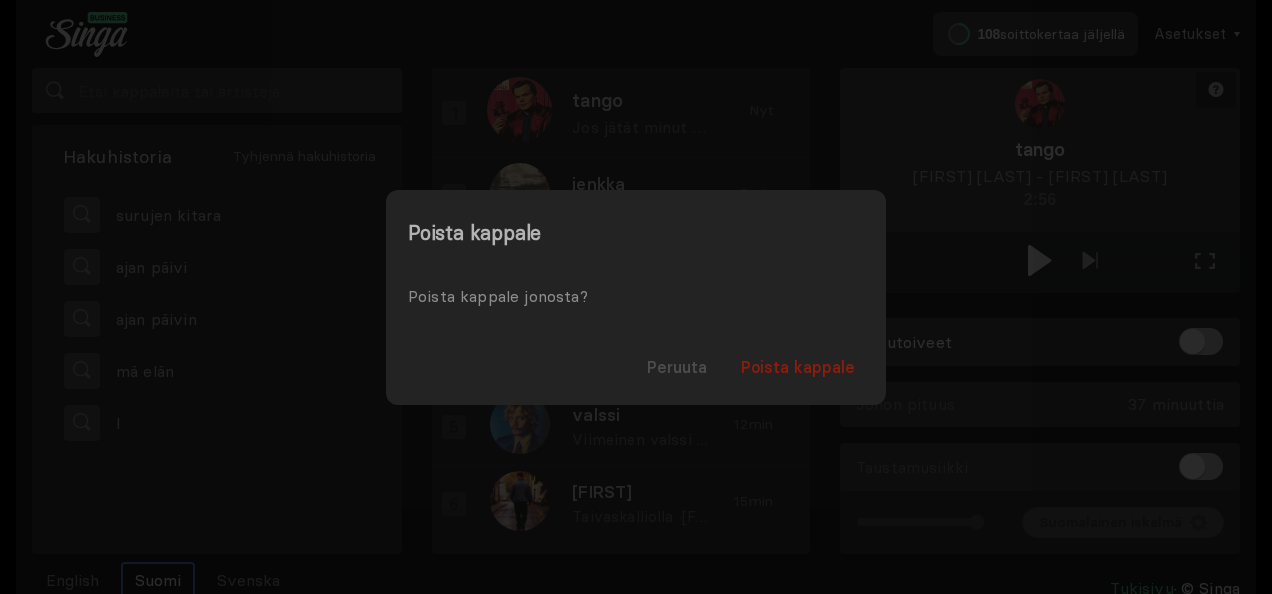 click on "Poista kappale" at bounding box center [798, 367] 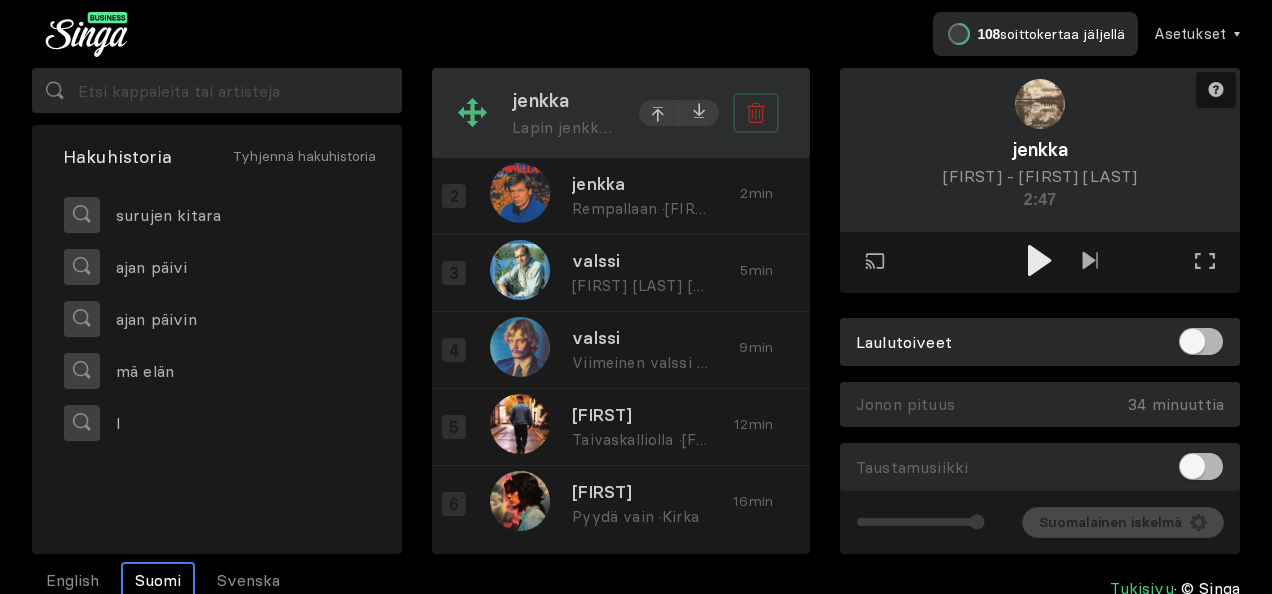 click at bounding box center (756, 113) 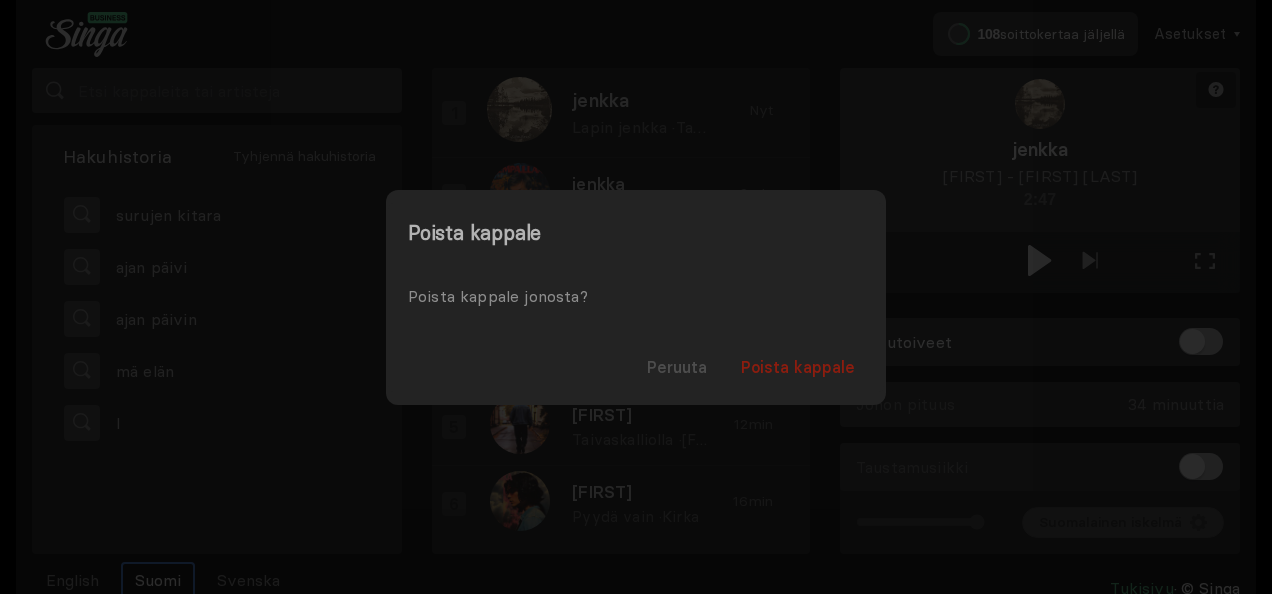 click on "Poista kappale" at bounding box center (798, 367) 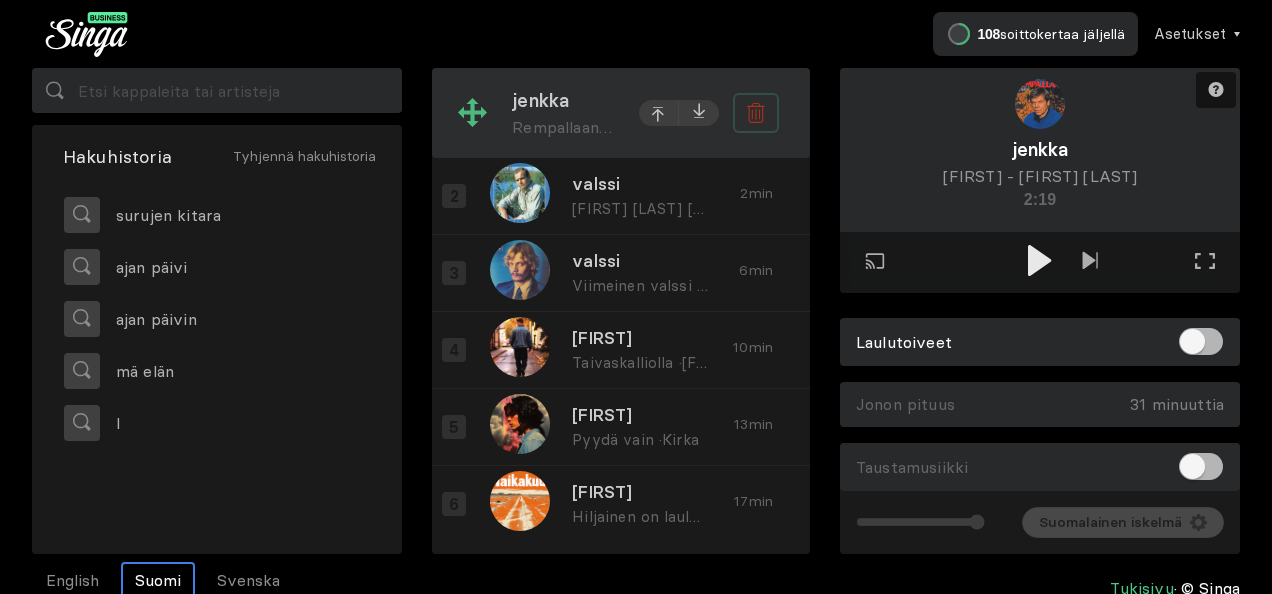 click at bounding box center (755, 113) 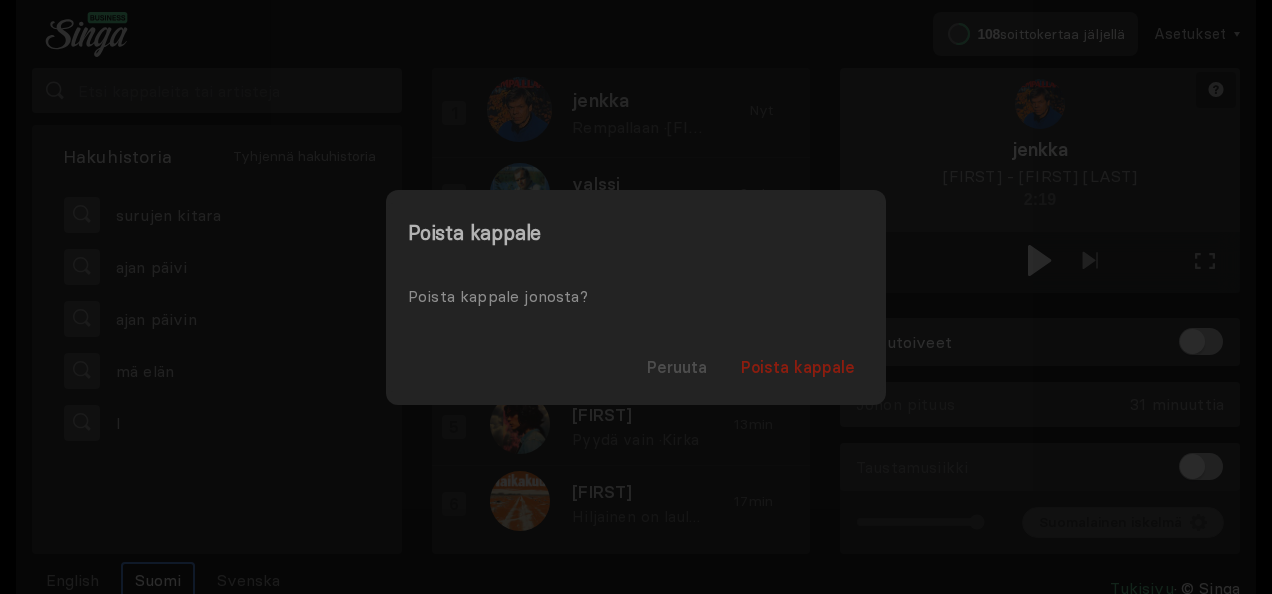 click on "Poista kappale" at bounding box center (798, 367) 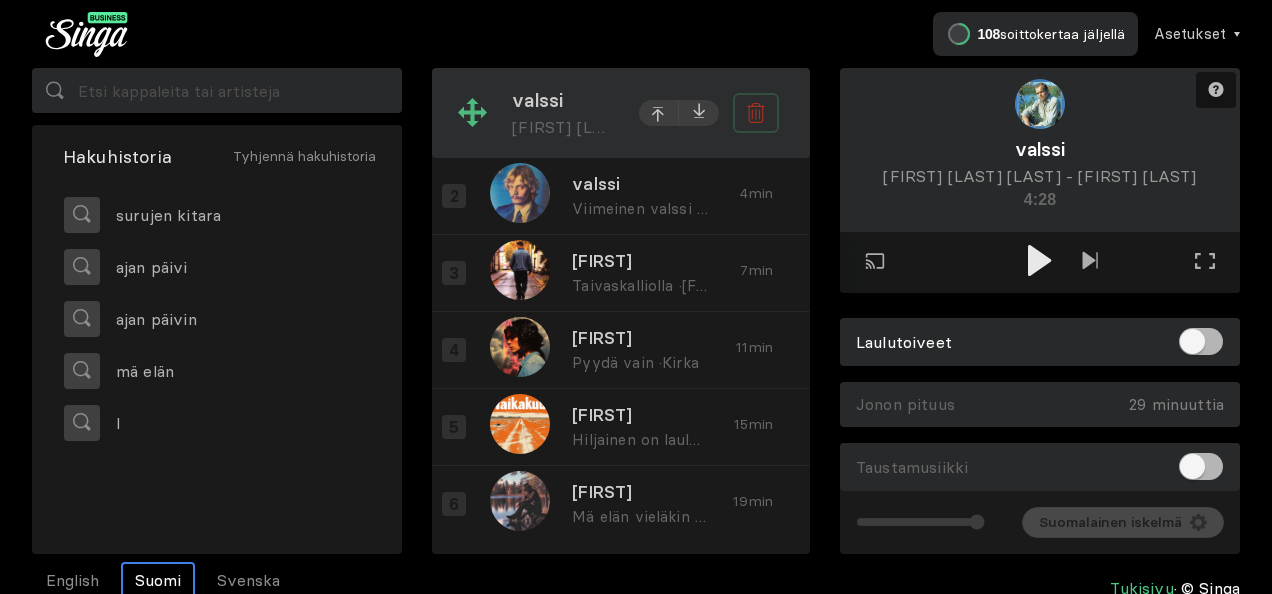 click at bounding box center [756, 113] 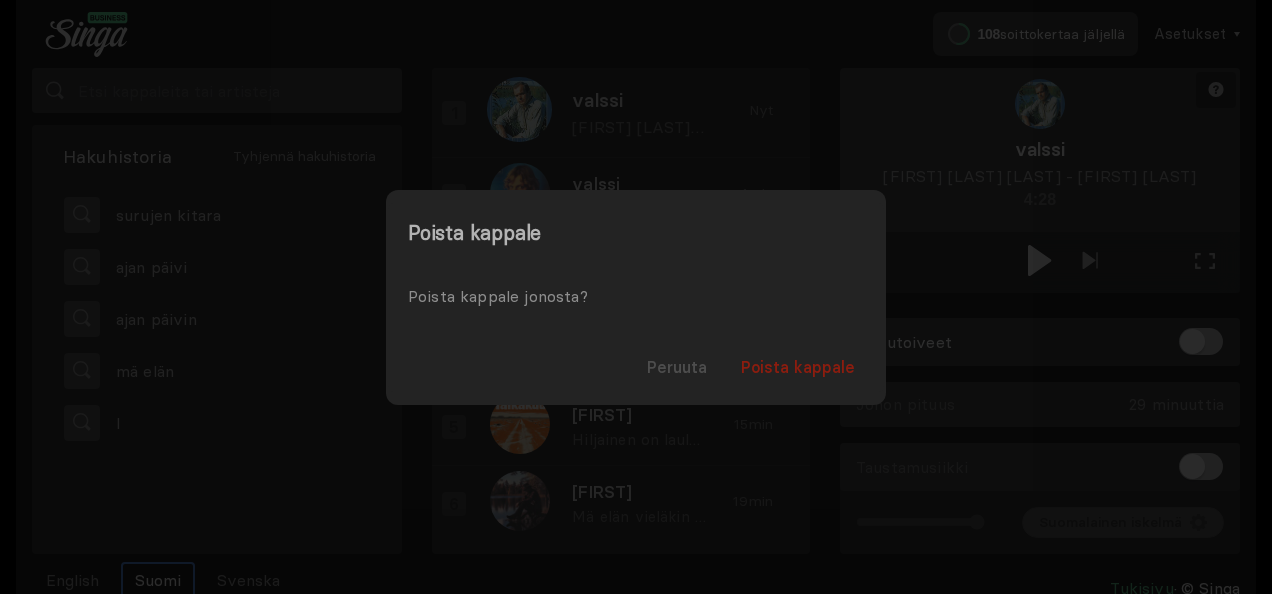 click on "Poista kappale" at bounding box center [798, 367] 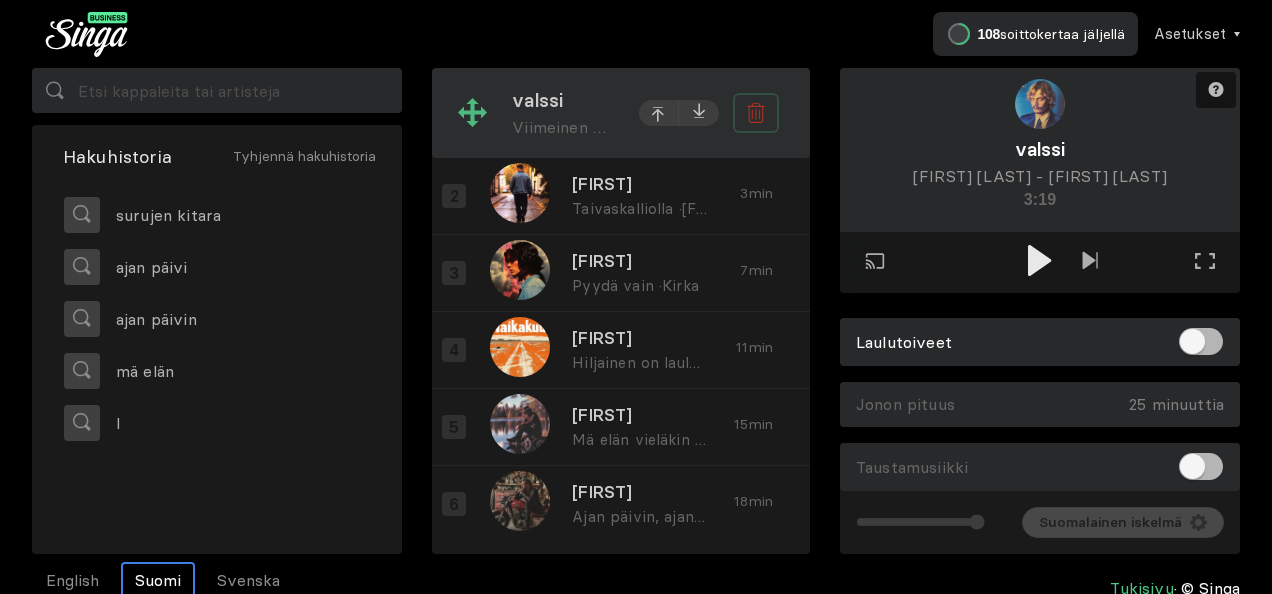 click at bounding box center (756, 113) 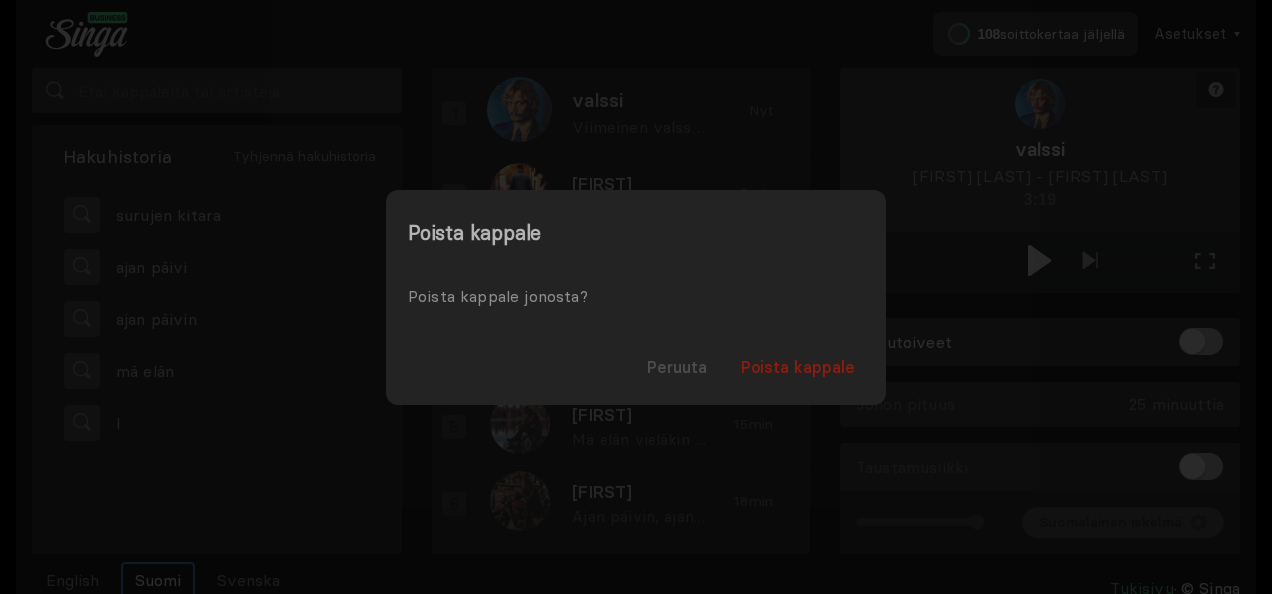 click on "Poista kappale" at bounding box center [798, 367] 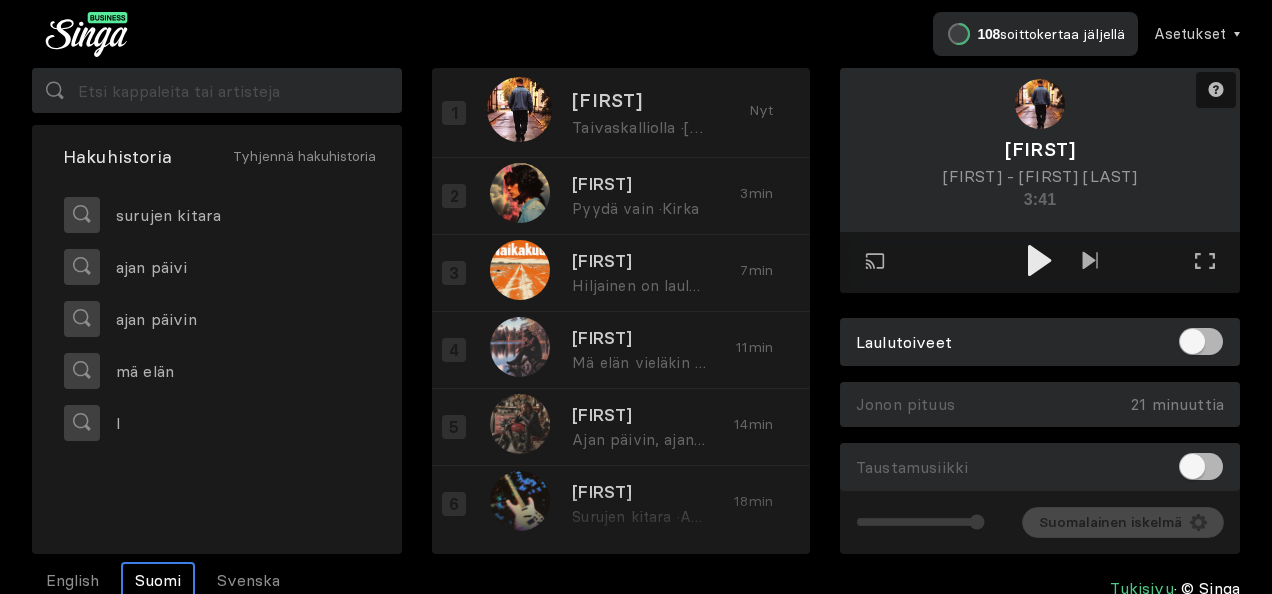 scroll, scrollTop: 5, scrollLeft: 0, axis: vertical 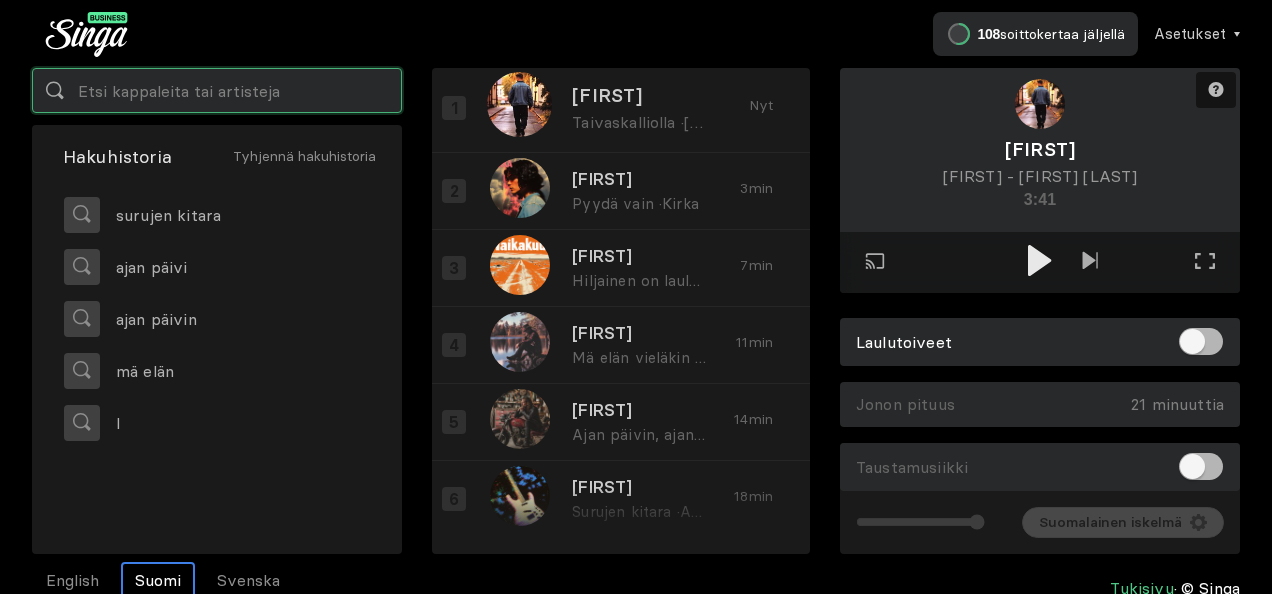 click at bounding box center (217, 90) 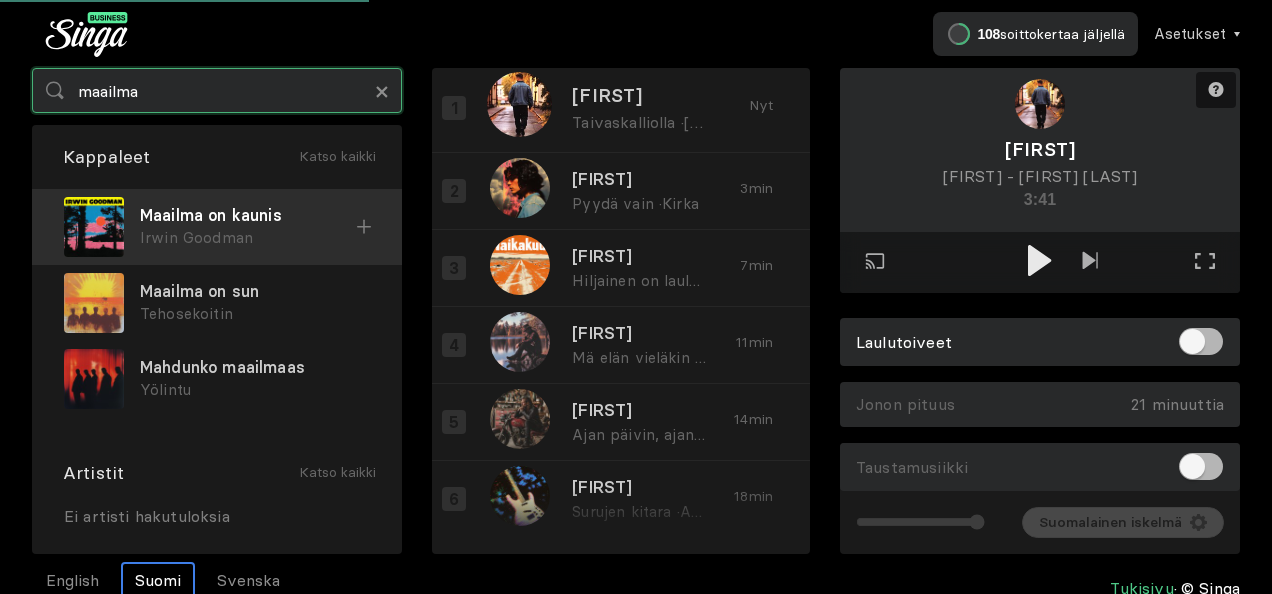 type on "maailma" 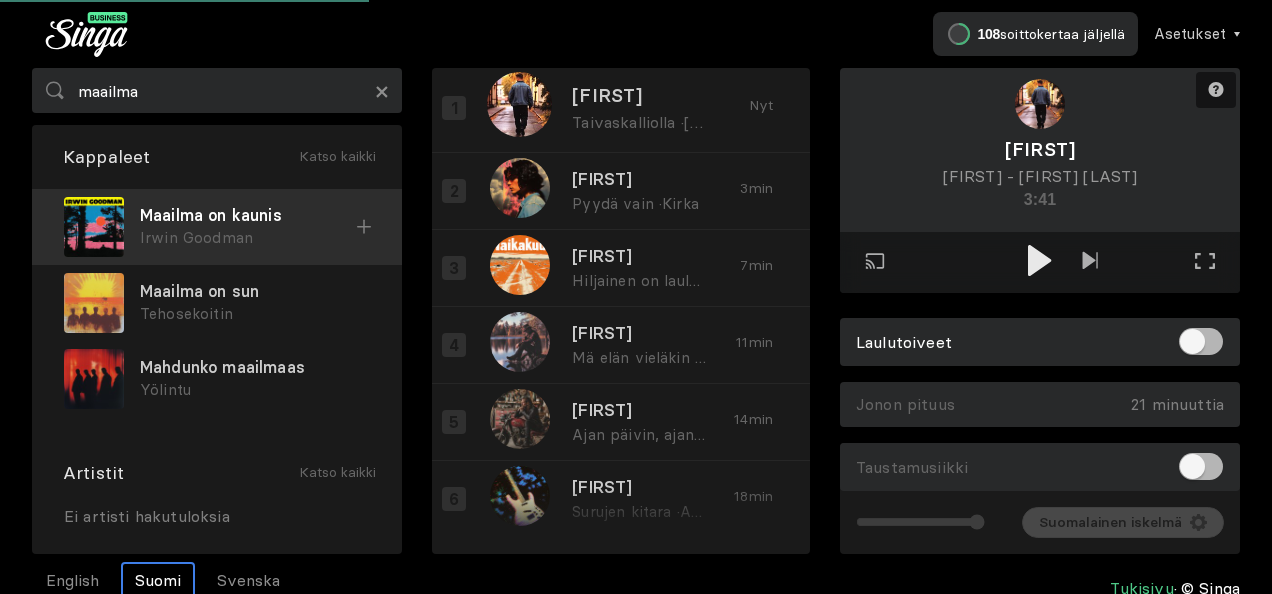 click at bounding box center (364, 226) 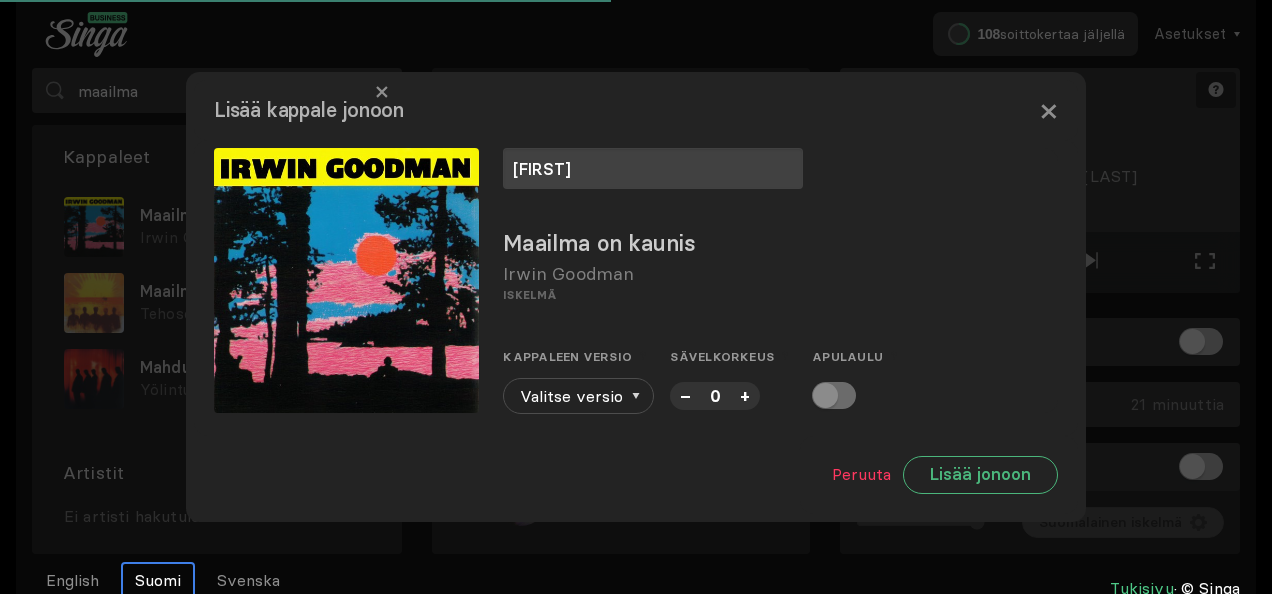 type on "[FIRST]" 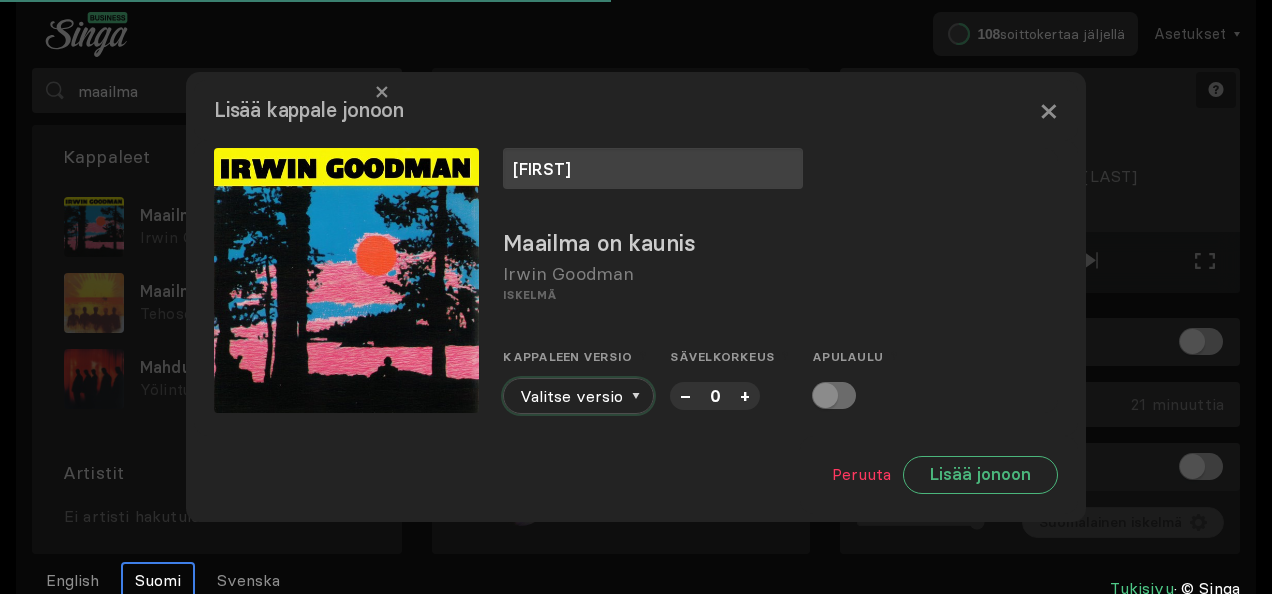 click on "Valitse versio" at bounding box center [578, 396] 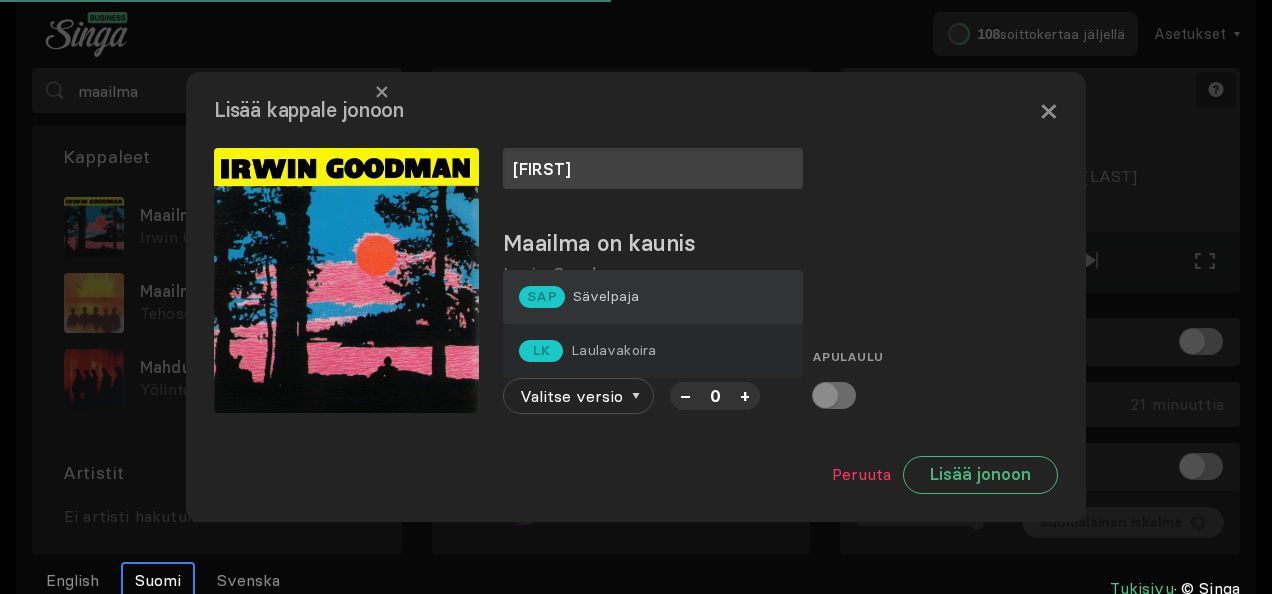 click on "SAP Sävelpaja" at bounding box center [653, 297] 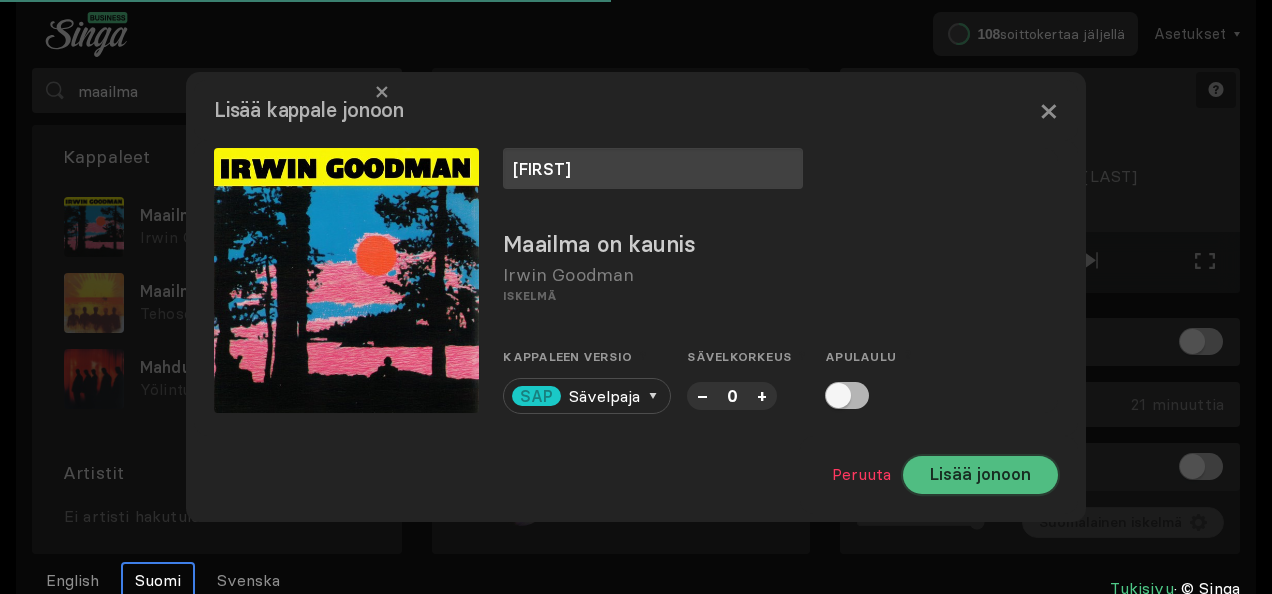 click on "Lisää jonoon" at bounding box center (980, 475) 